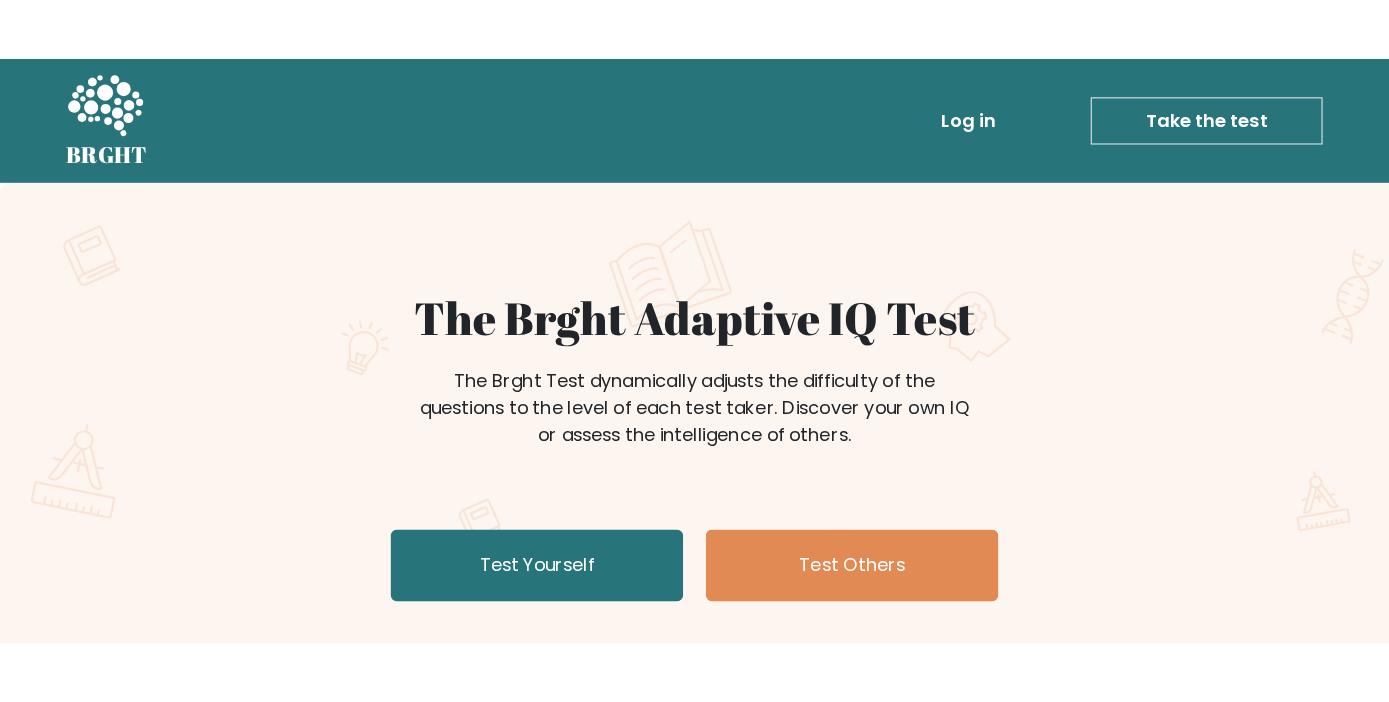 scroll, scrollTop: 0, scrollLeft: 0, axis: both 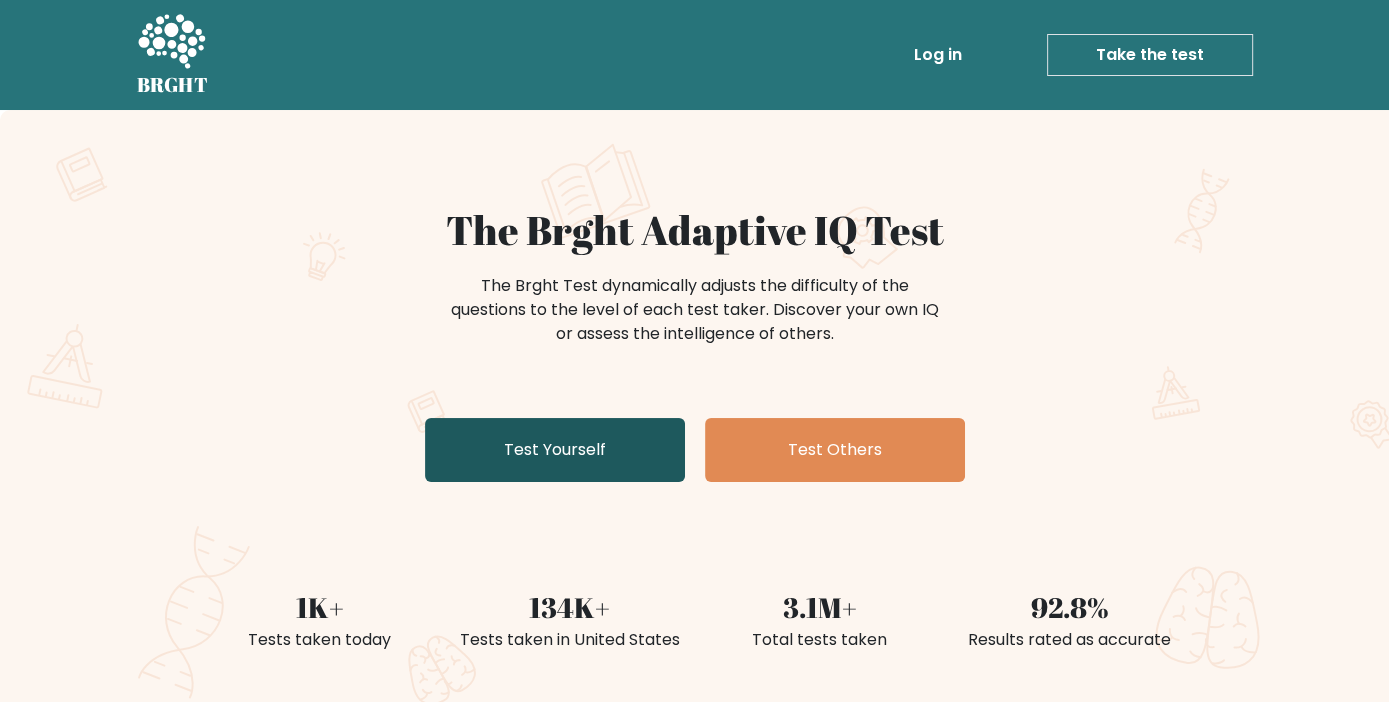click on "Test Yourself" at bounding box center (555, 450) 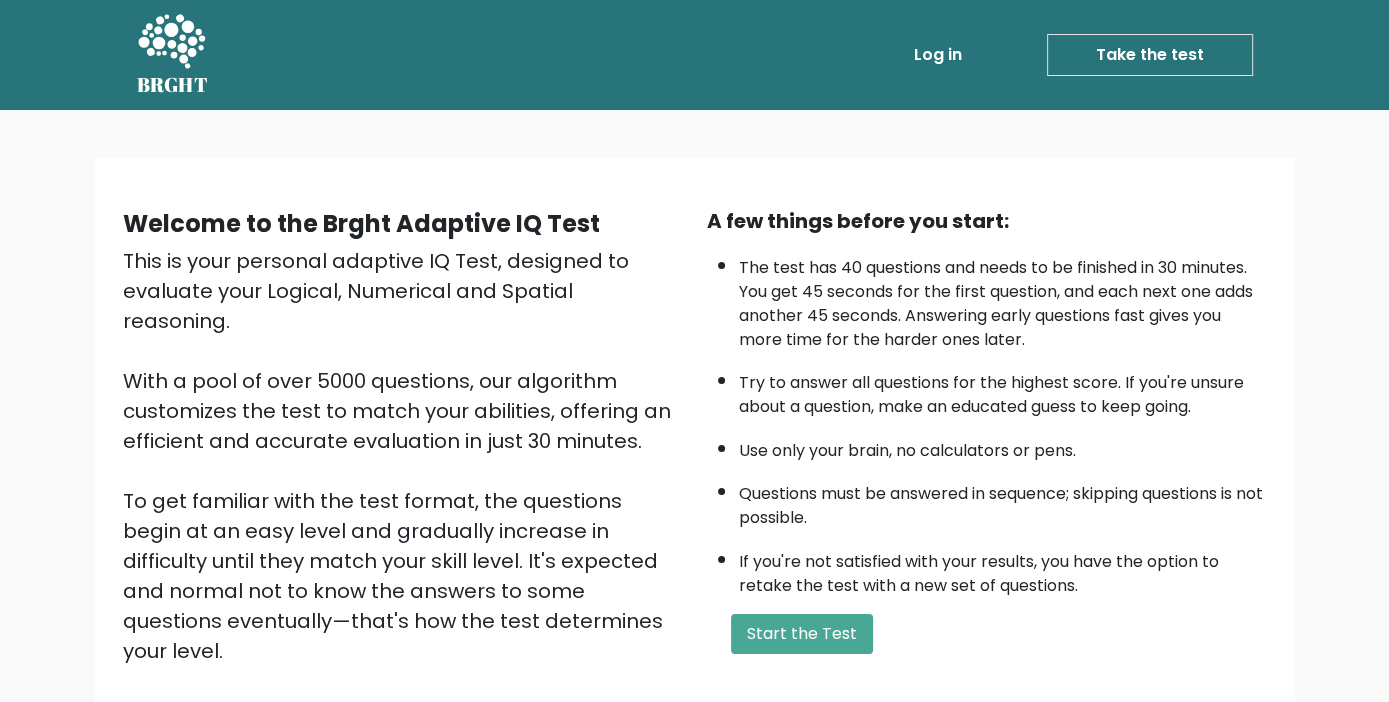 scroll, scrollTop: 214, scrollLeft: 0, axis: vertical 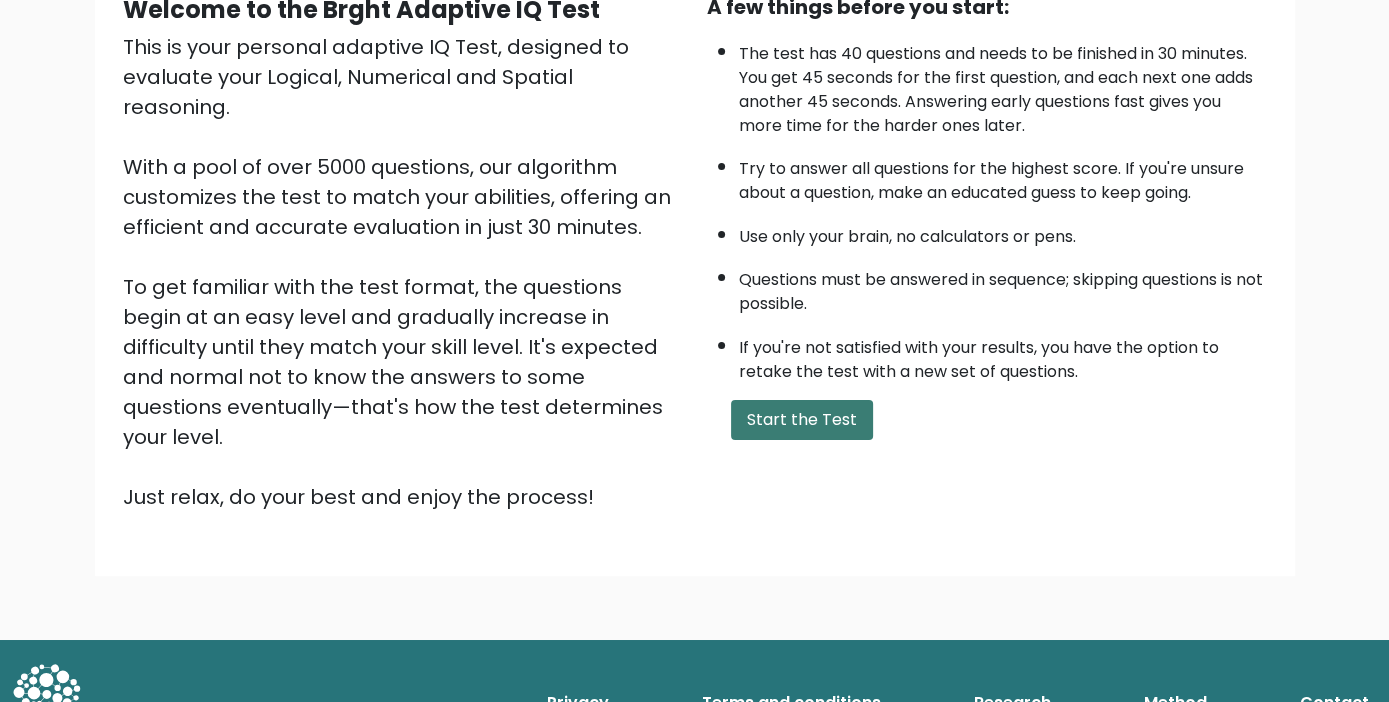 click on "Start the Test" at bounding box center (802, 420) 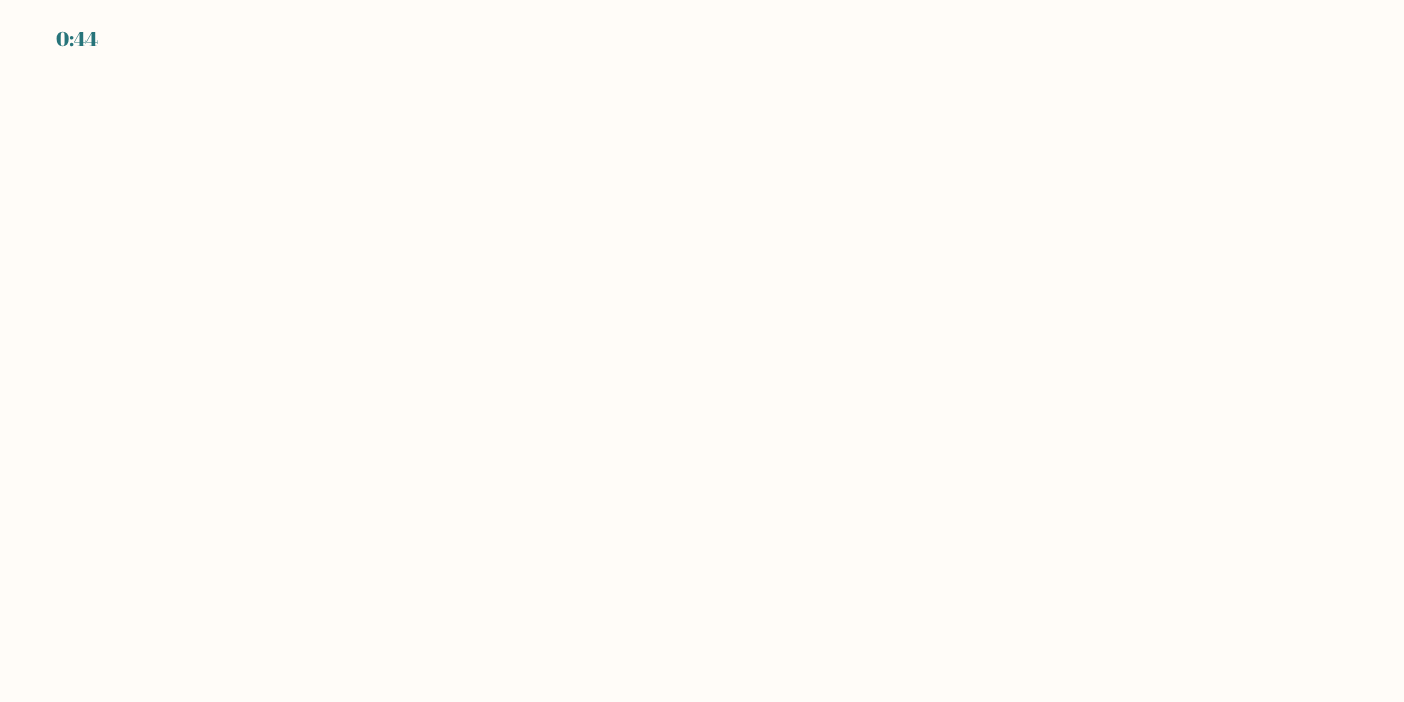 scroll, scrollTop: 0, scrollLeft: 0, axis: both 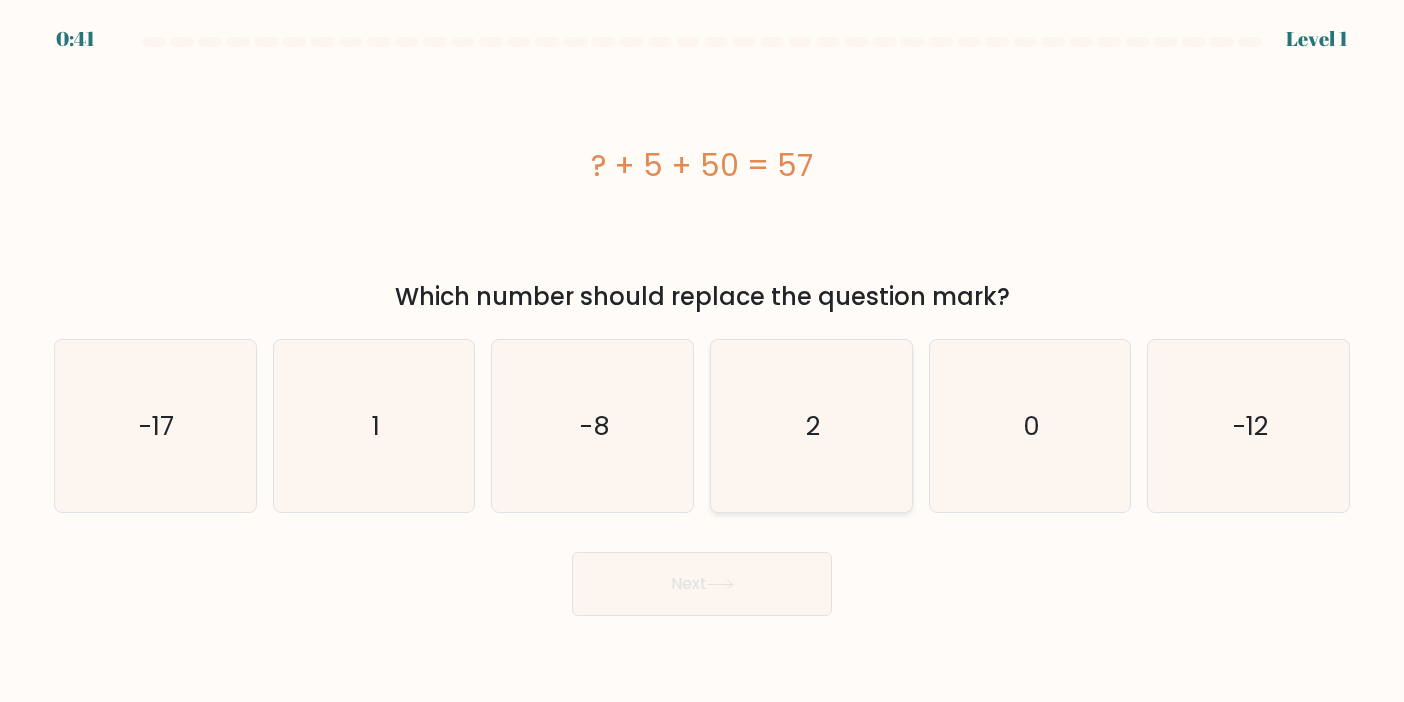 click on "2" 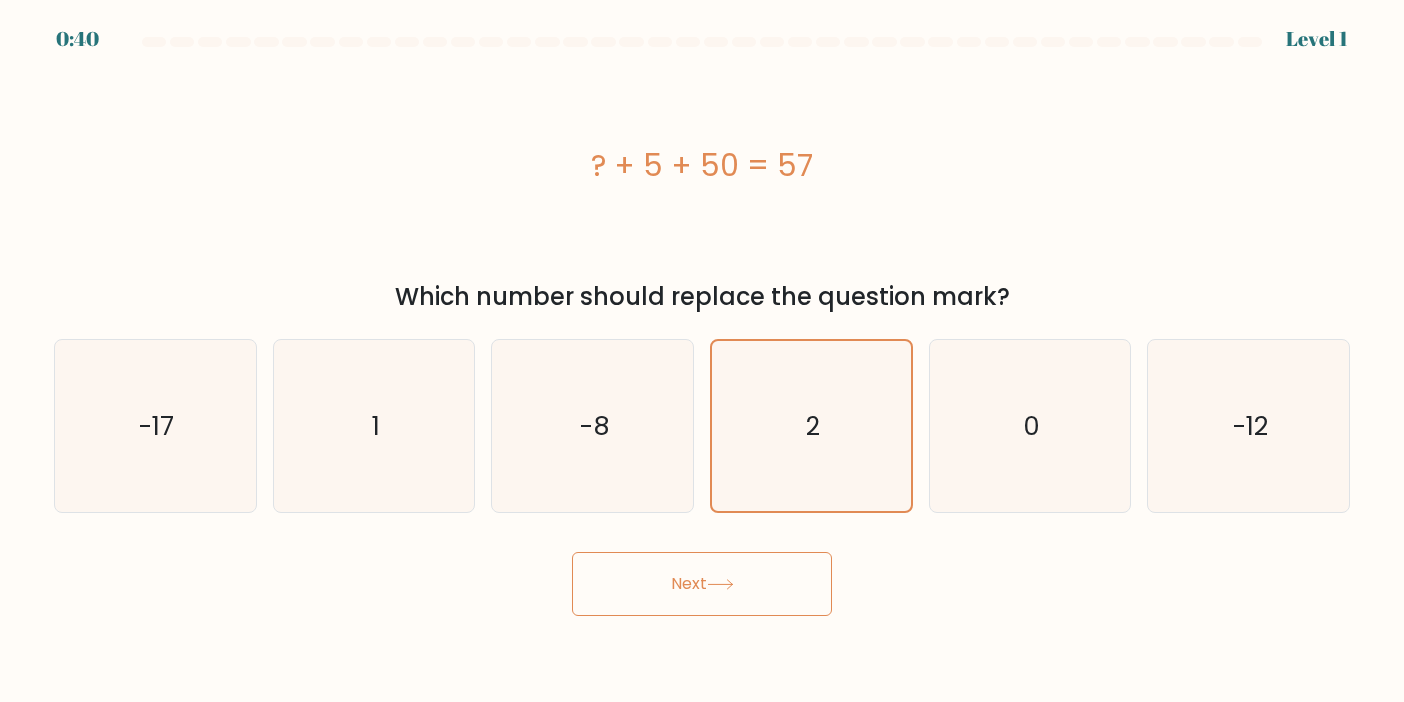 click on "Next" at bounding box center (702, 584) 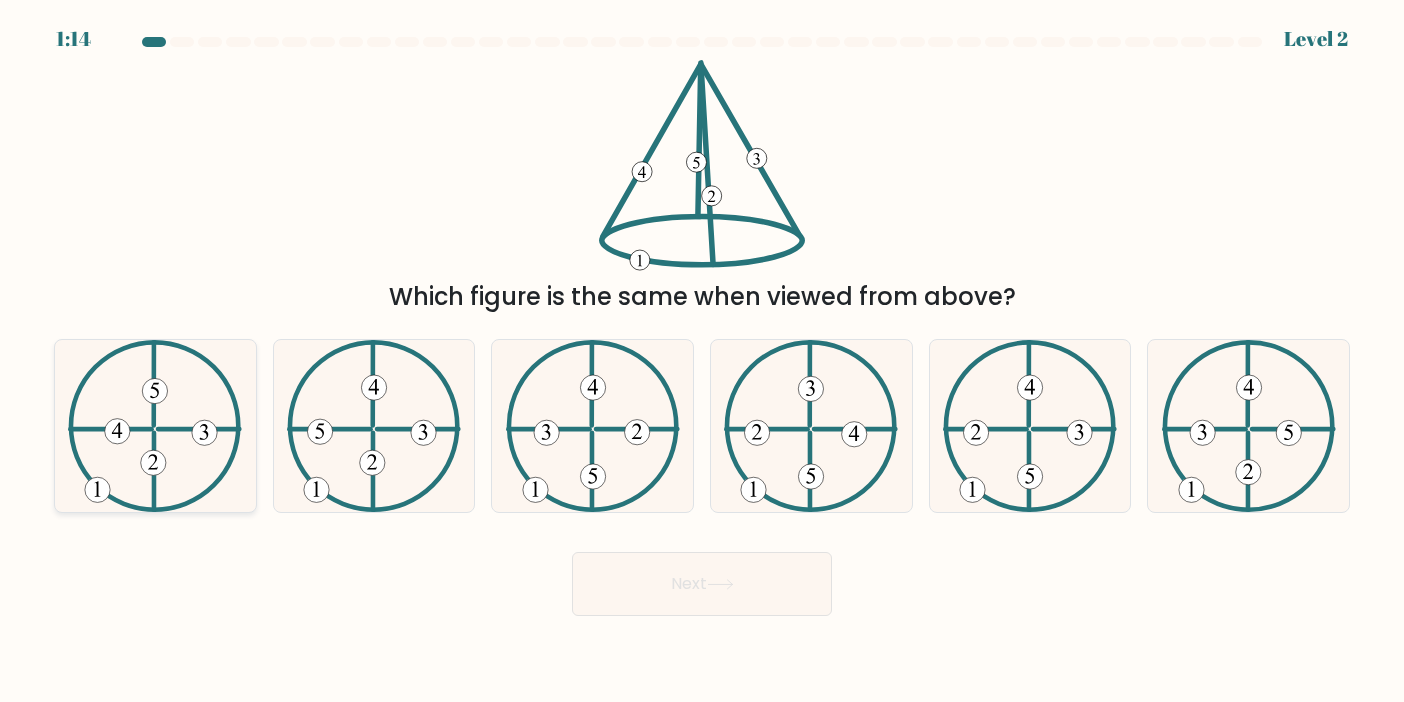 click 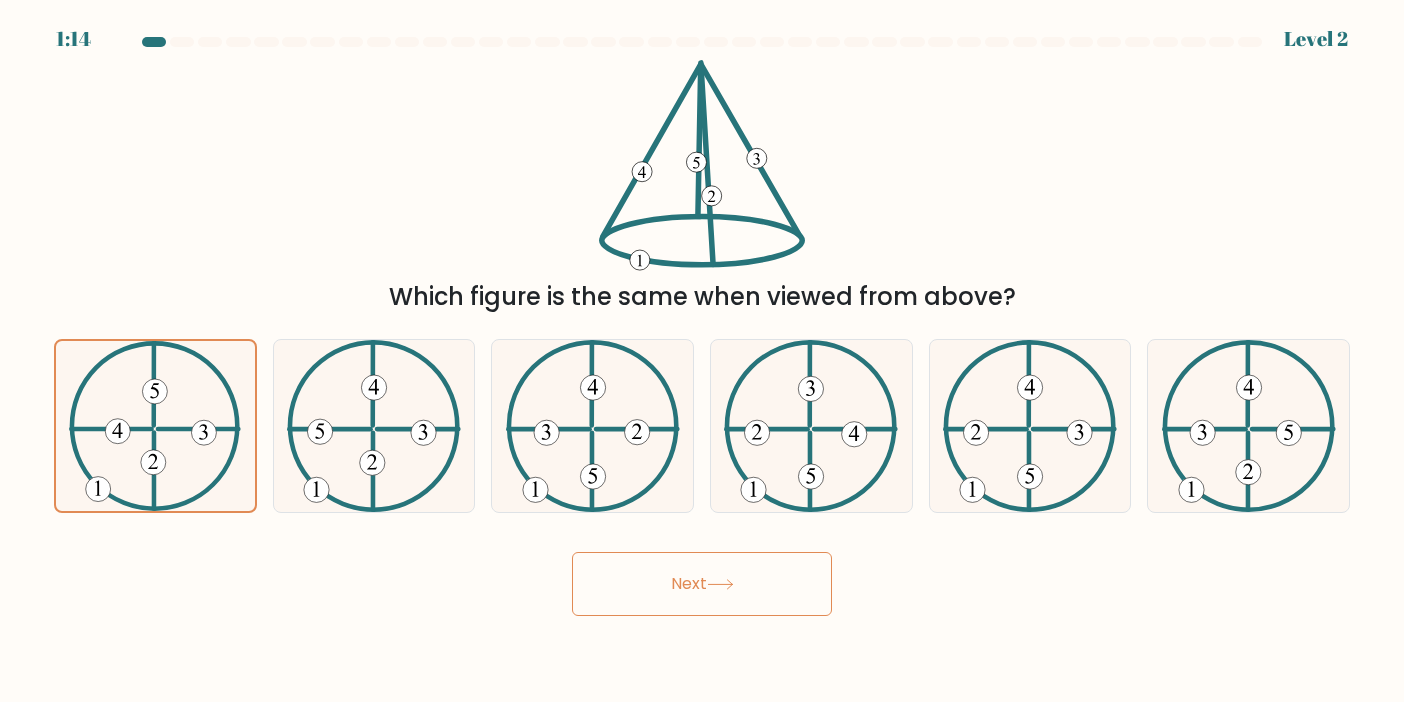 click on "Next" at bounding box center [702, 584] 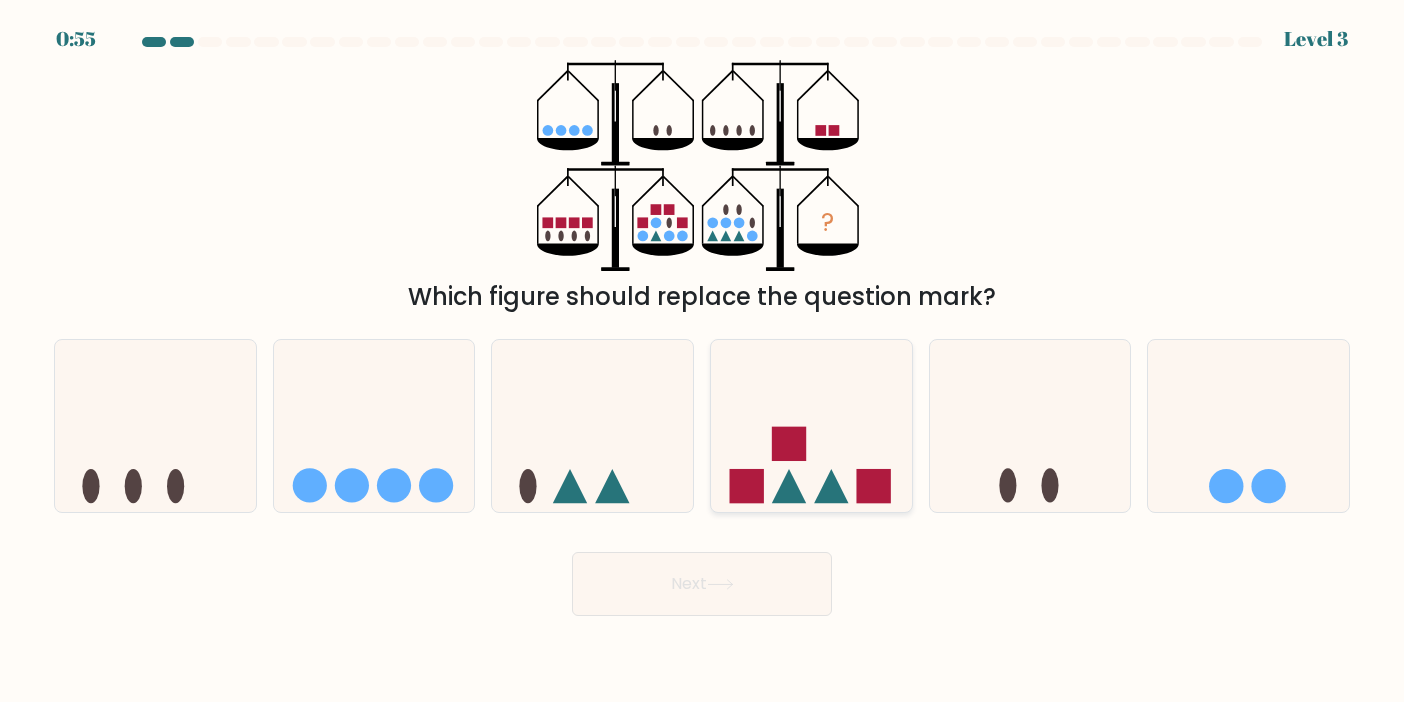click 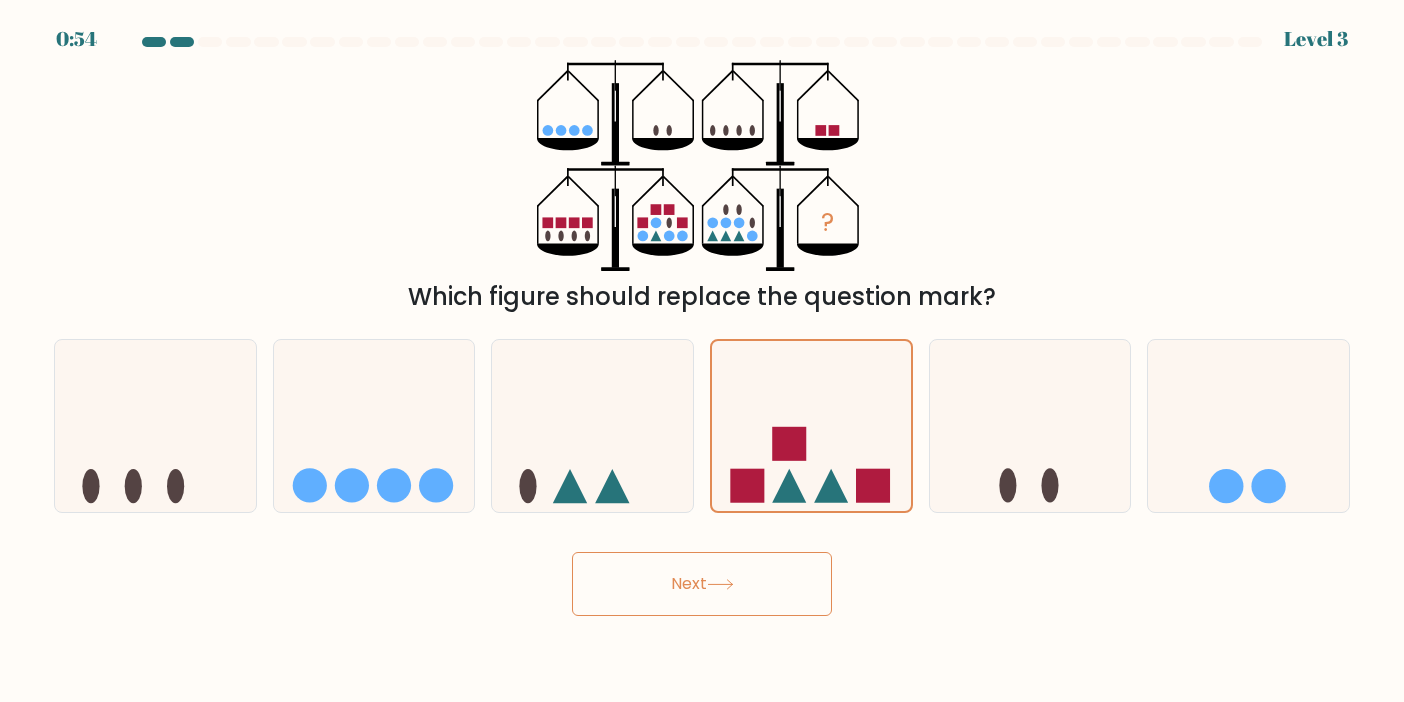 click on "Next" at bounding box center (702, 584) 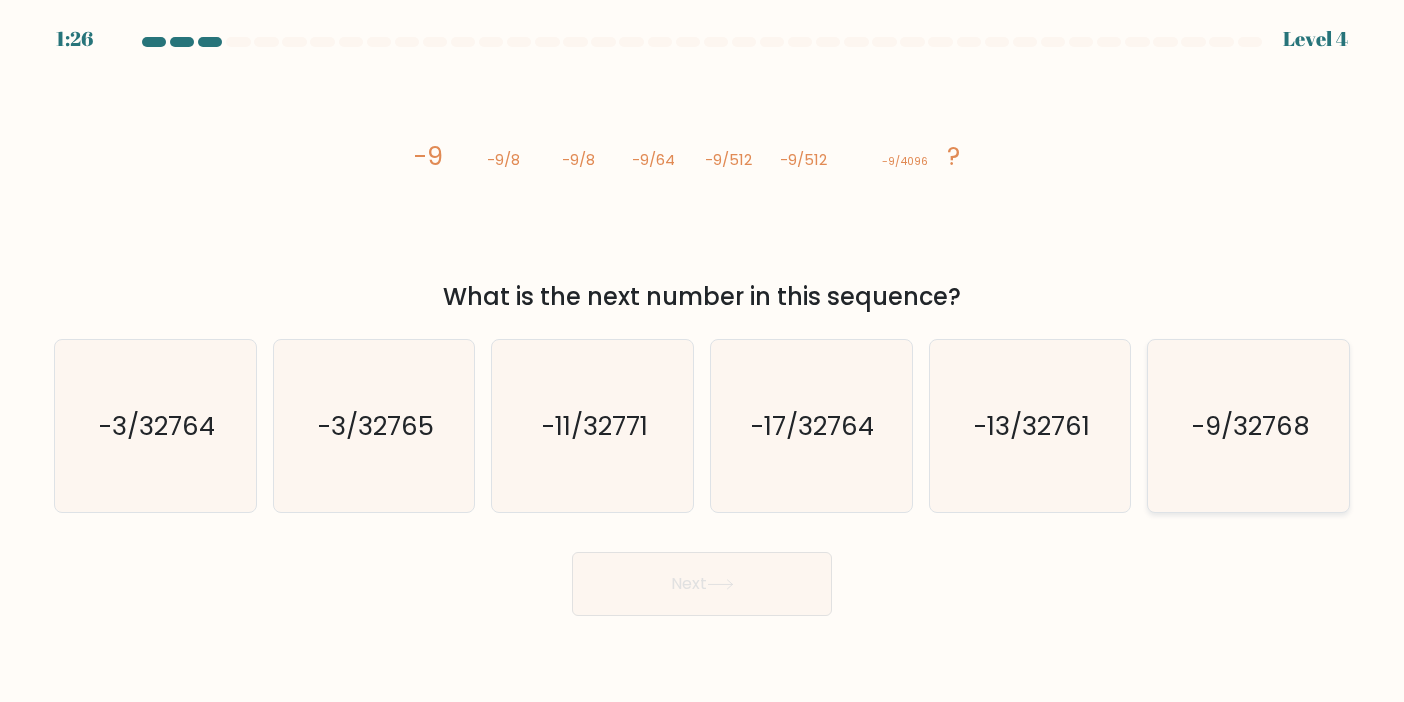 click on "-9/32768" 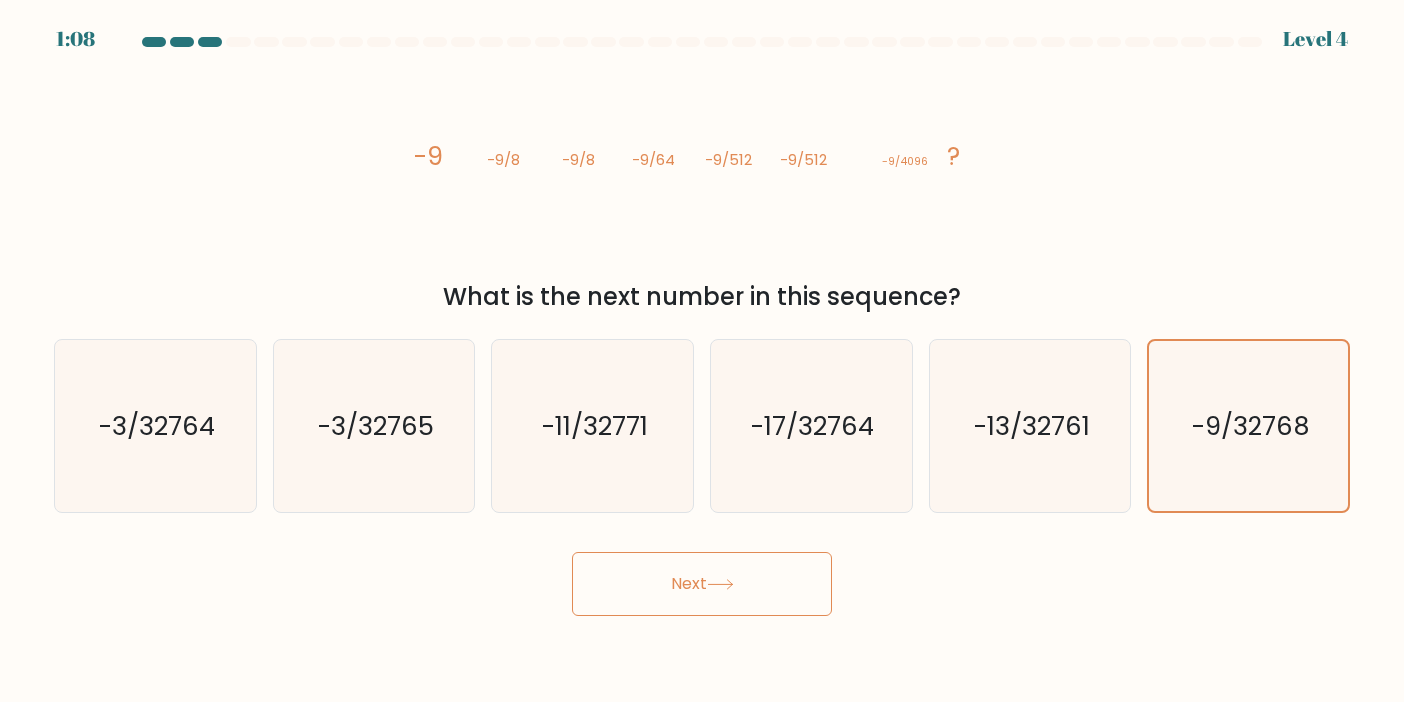 click on "Next" at bounding box center [702, 584] 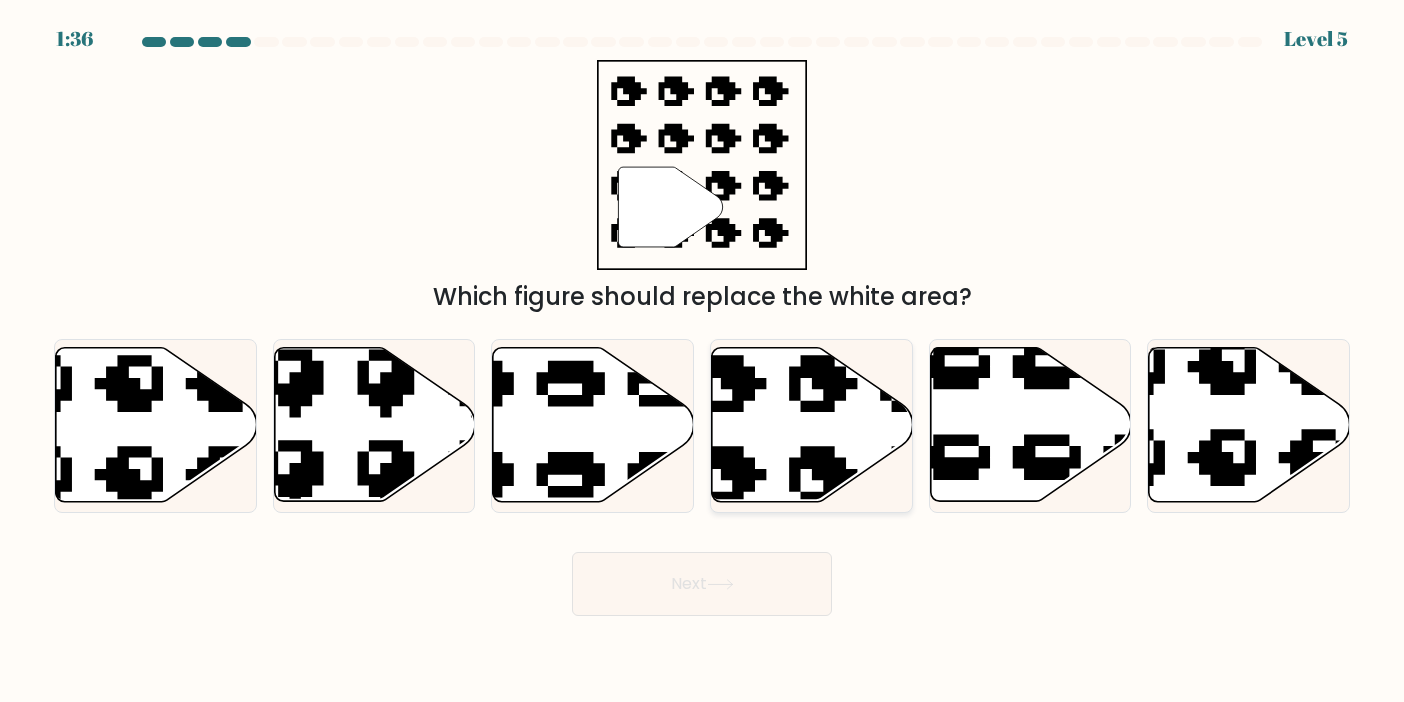 click 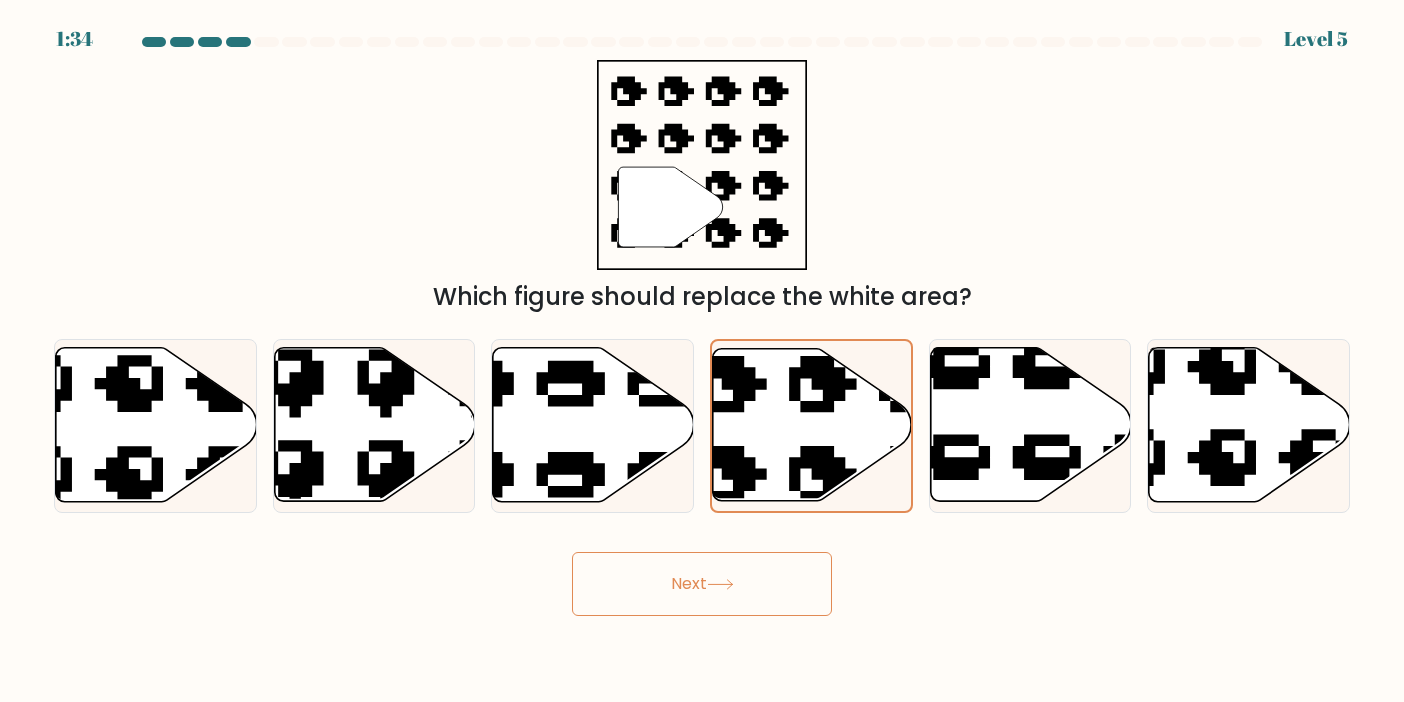 click on "Next" at bounding box center [702, 584] 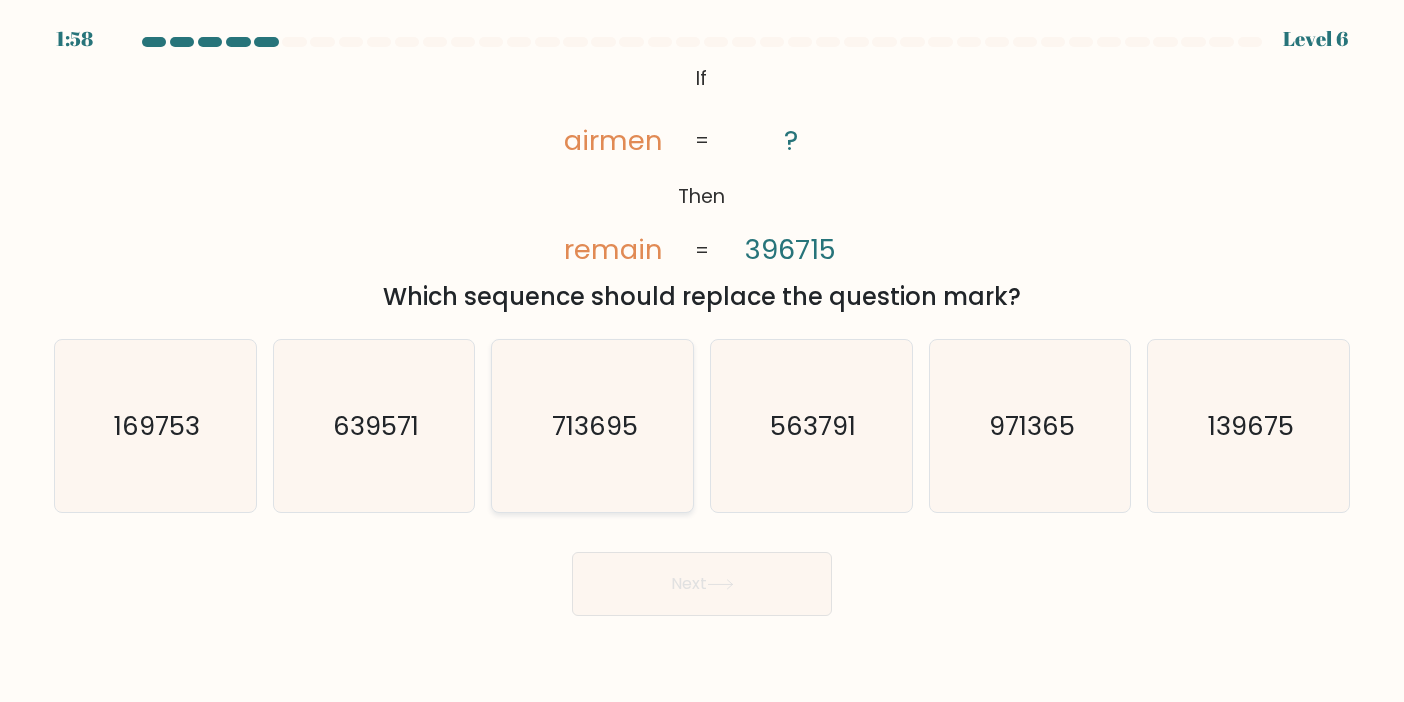 click on "713695" 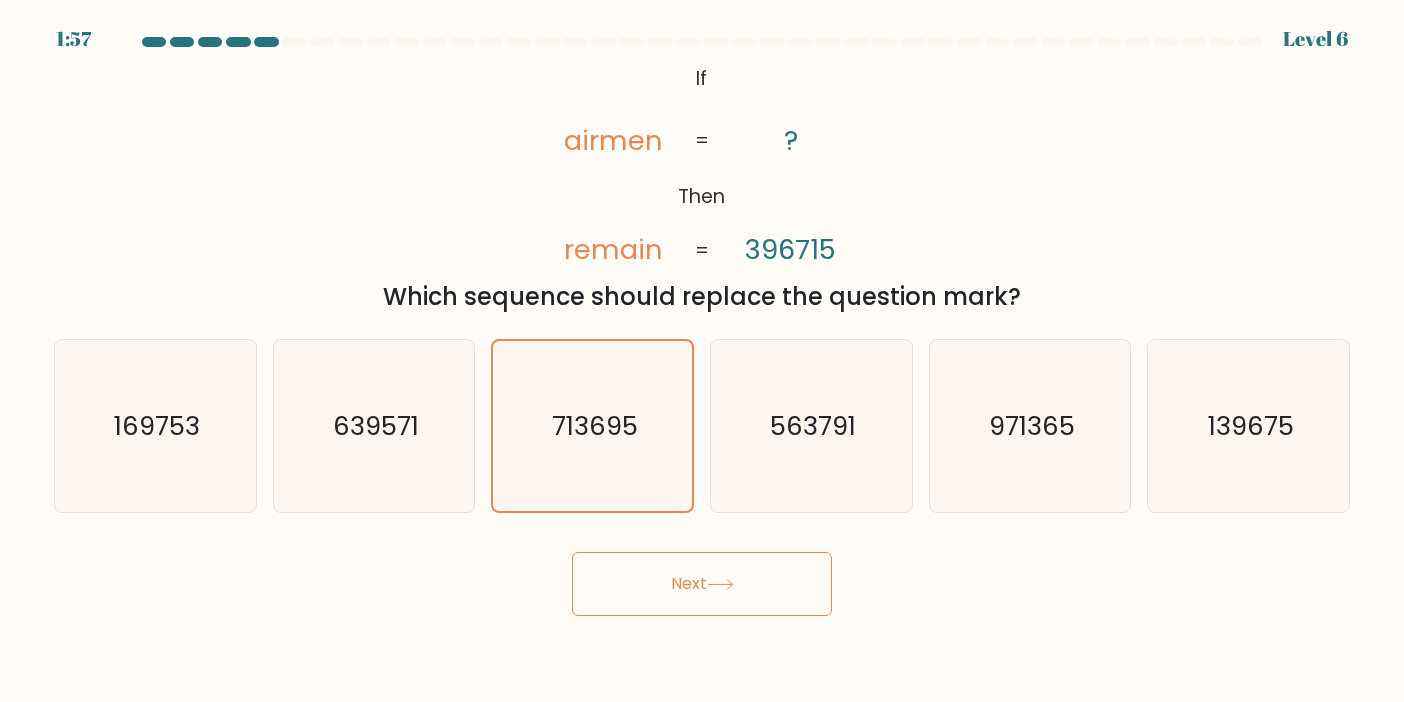 click on "Next" at bounding box center [702, 584] 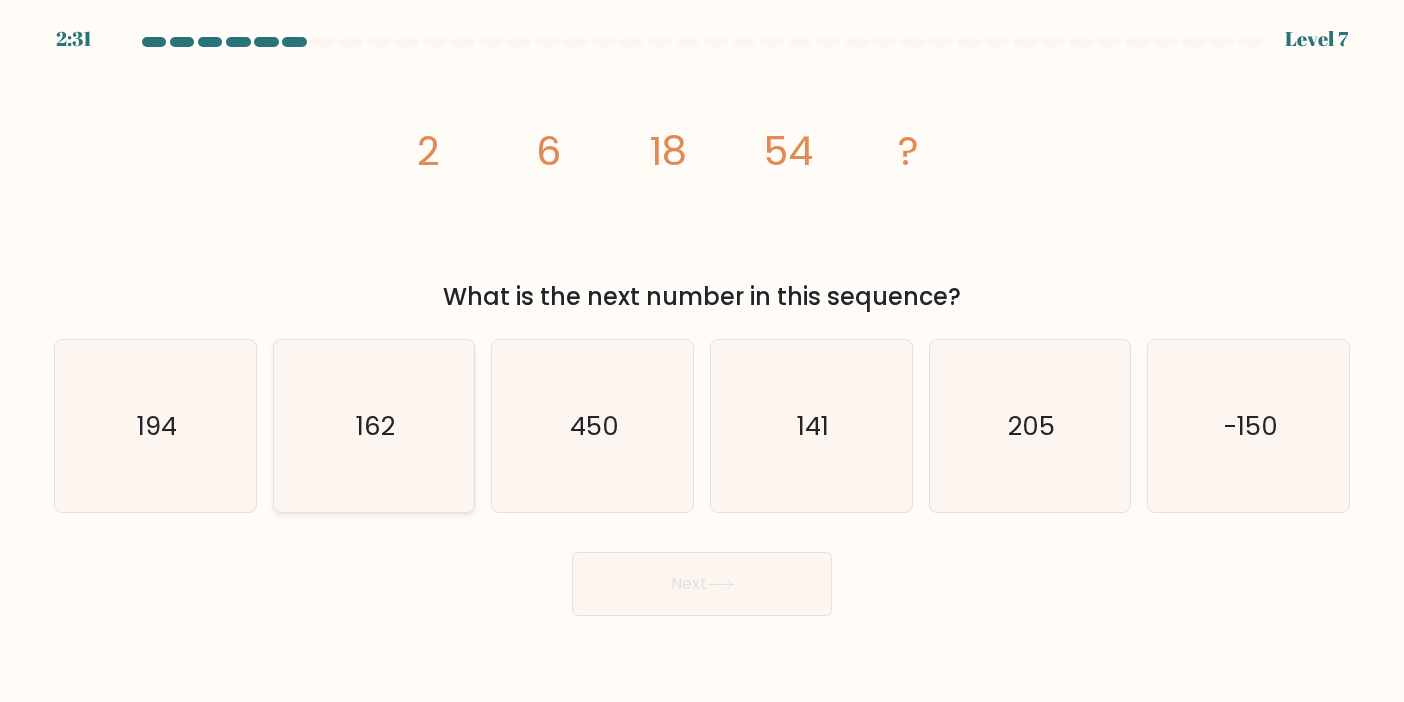 click on "162" 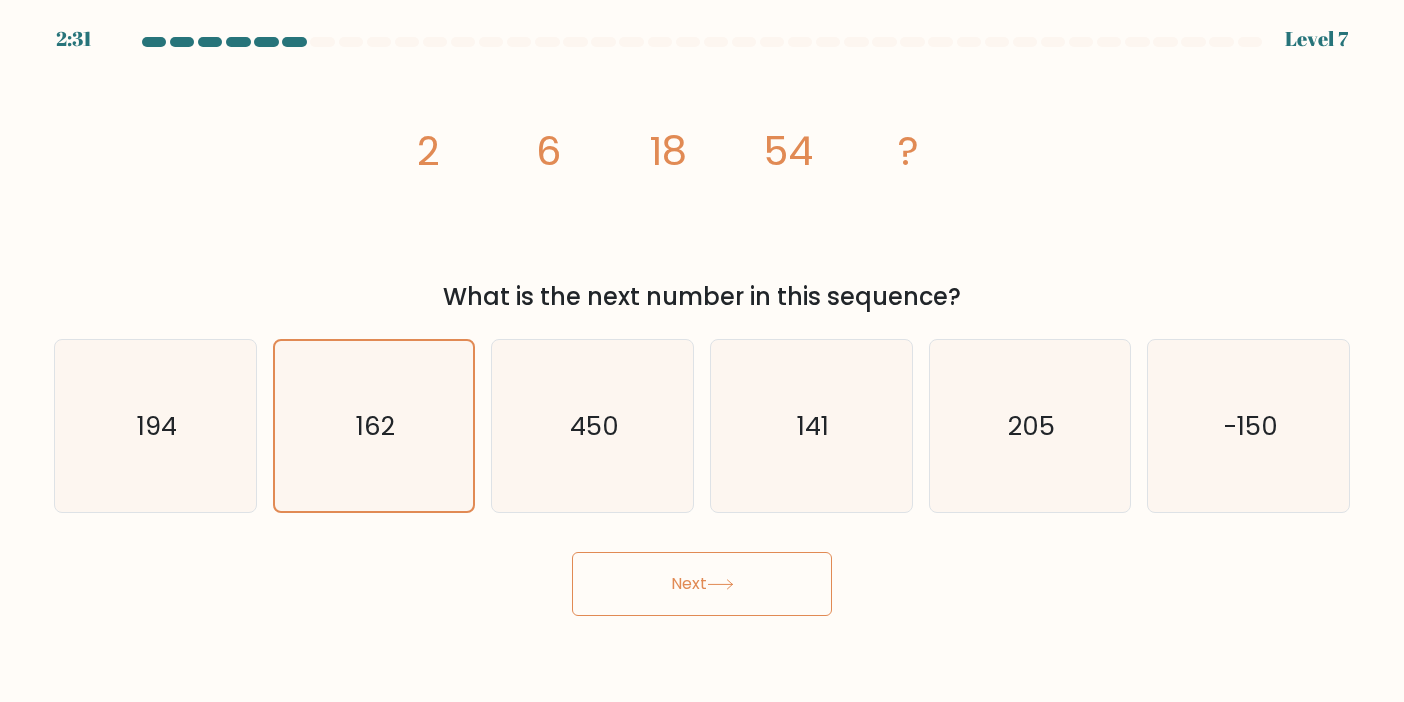 click on "Next" at bounding box center [702, 584] 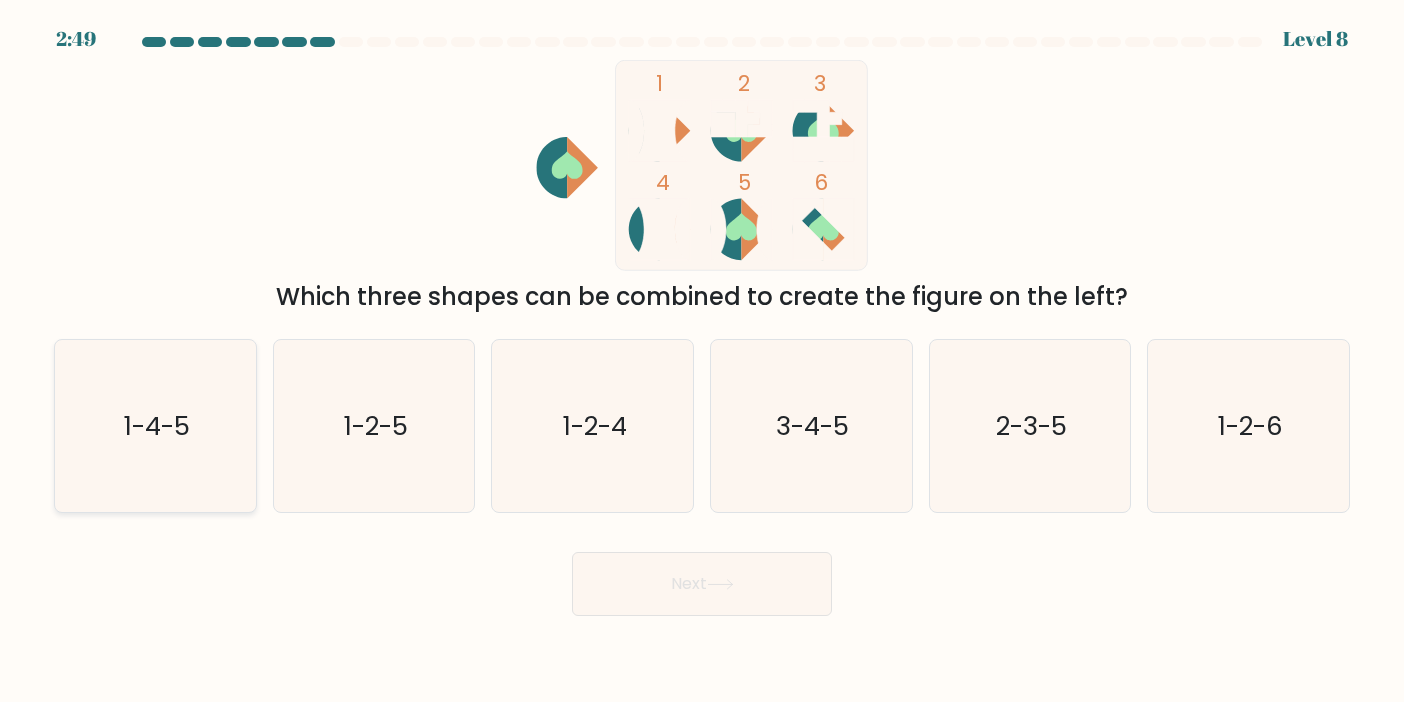 click on "1-4-5" 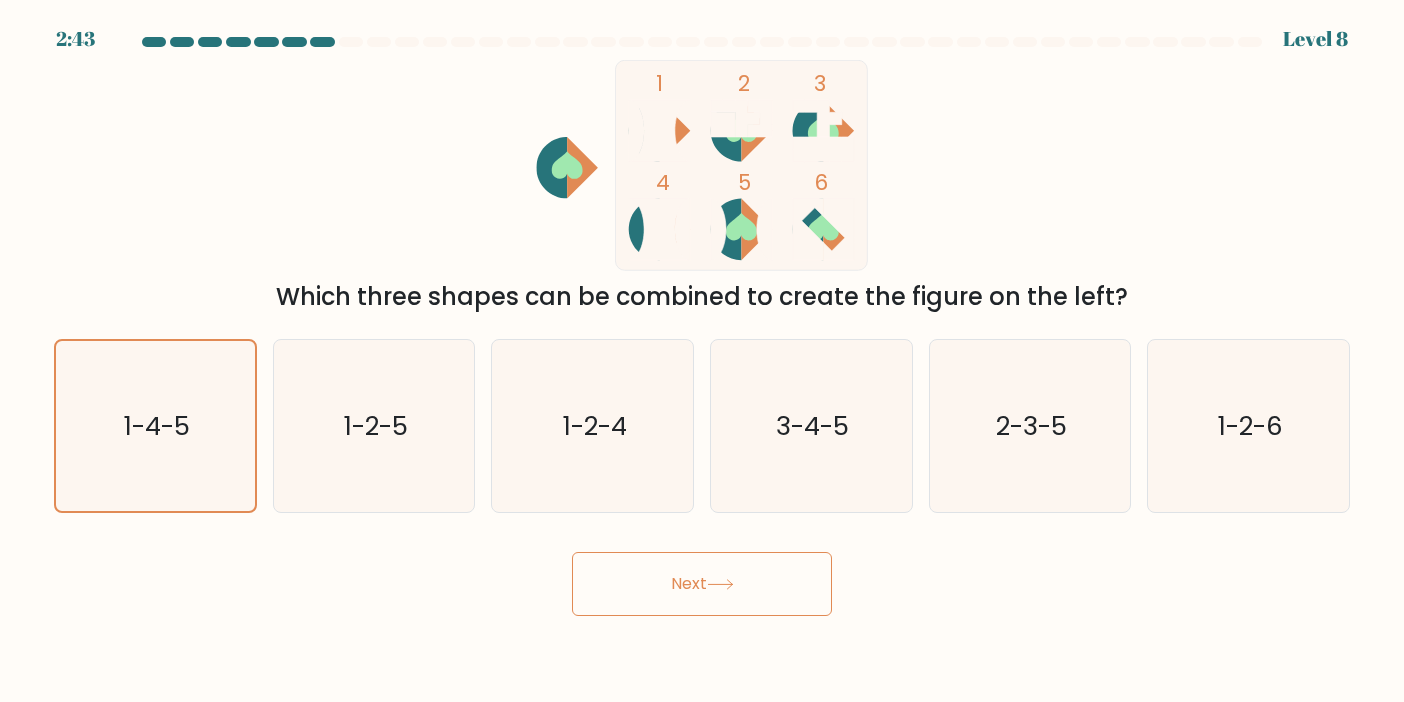 click on "Next" at bounding box center (702, 584) 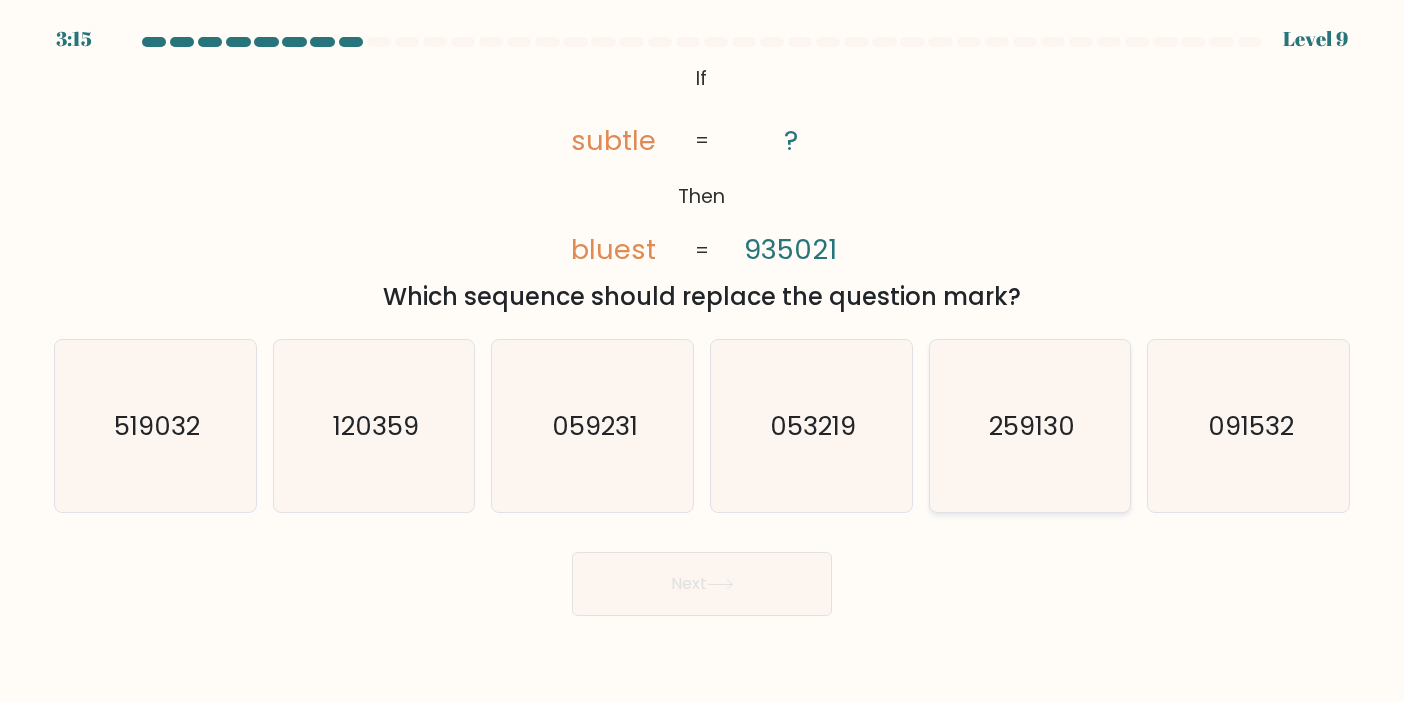 click on "259130" 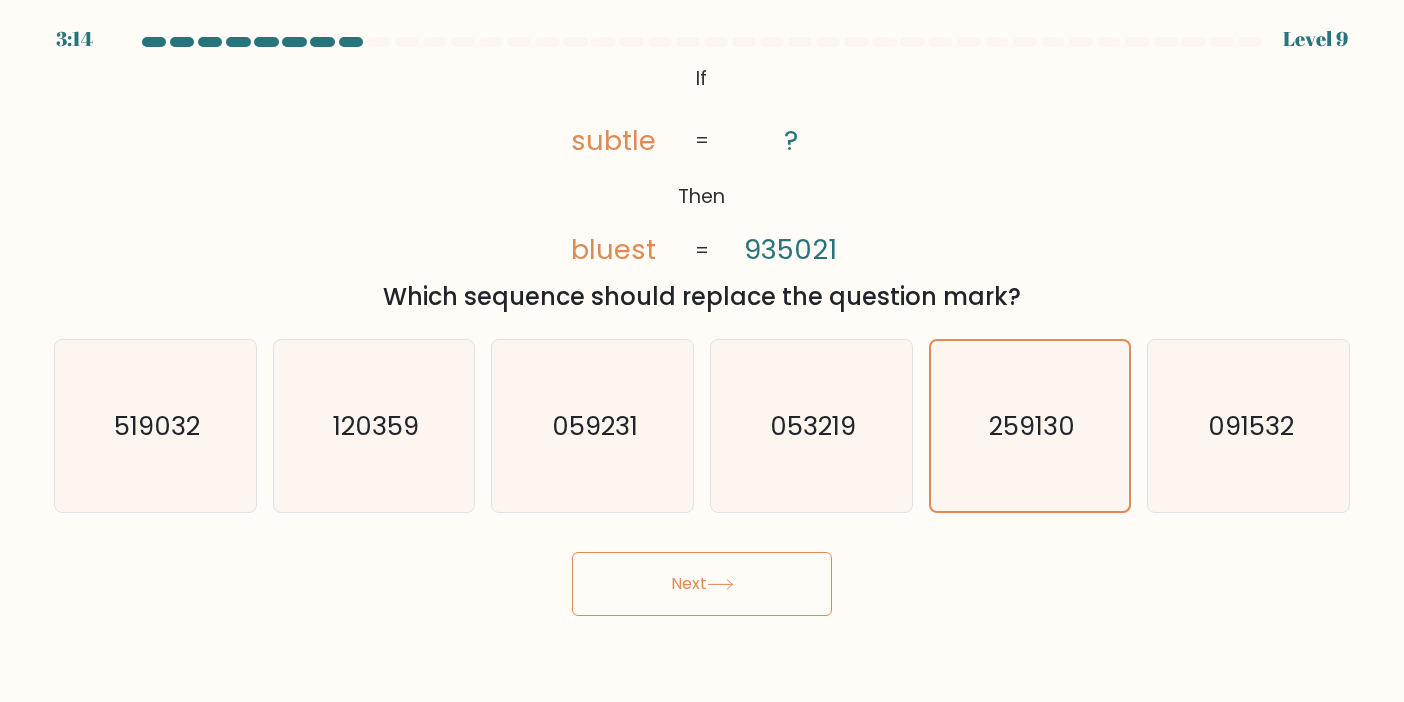 click on "Next" at bounding box center (702, 584) 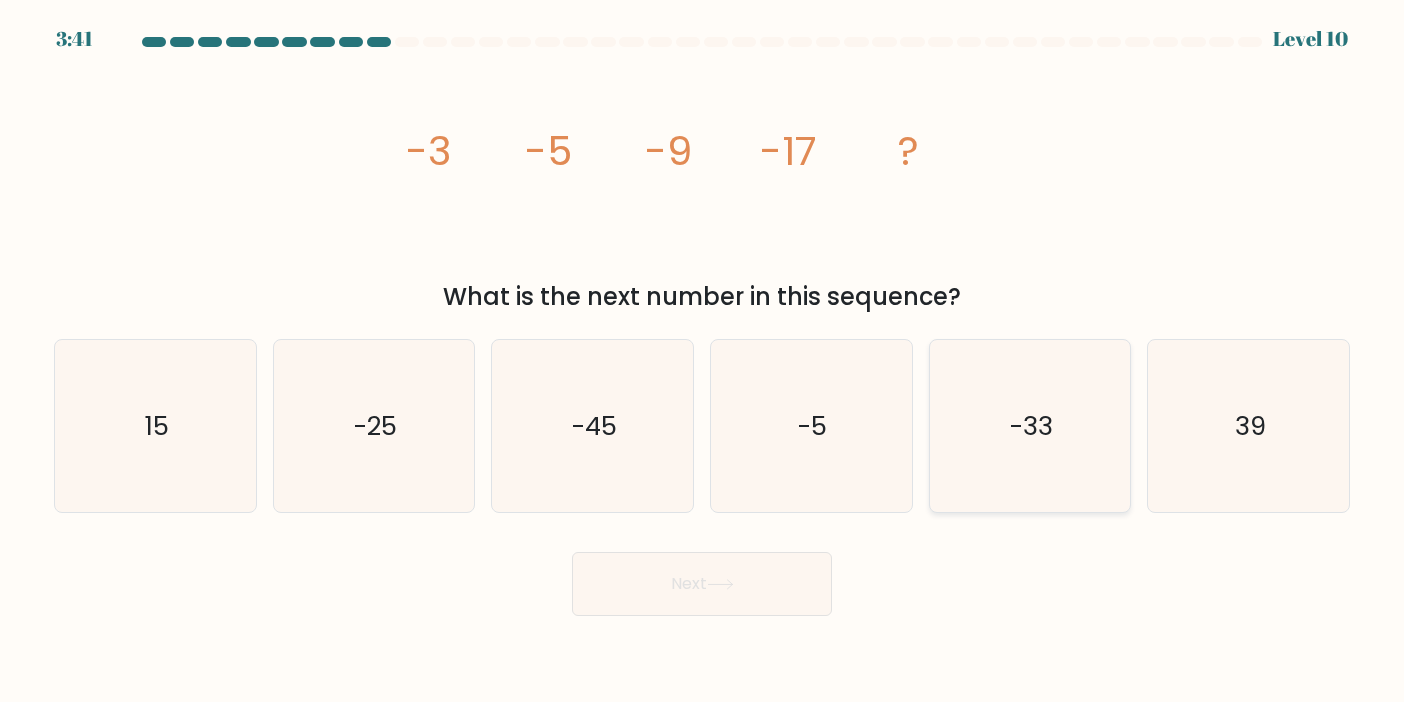click on "-33" 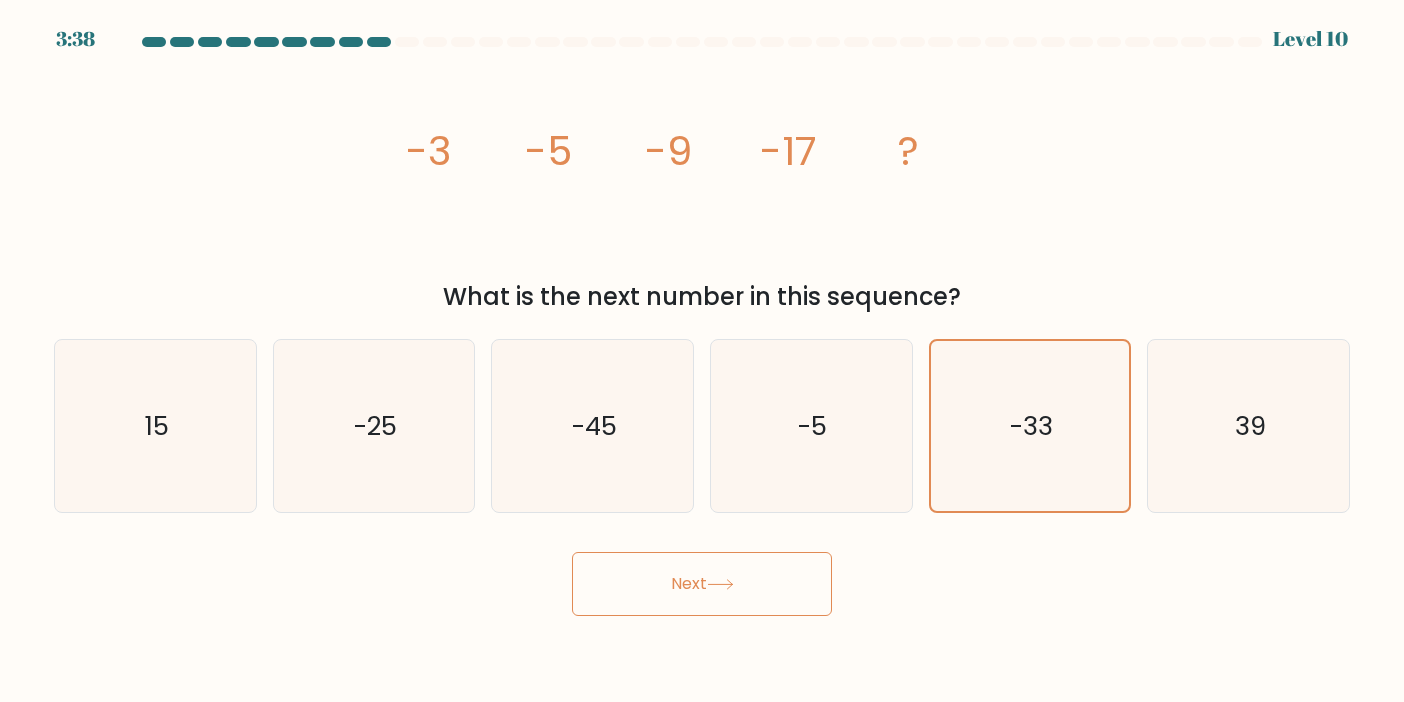 click on "Next" at bounding box center [702, 584] 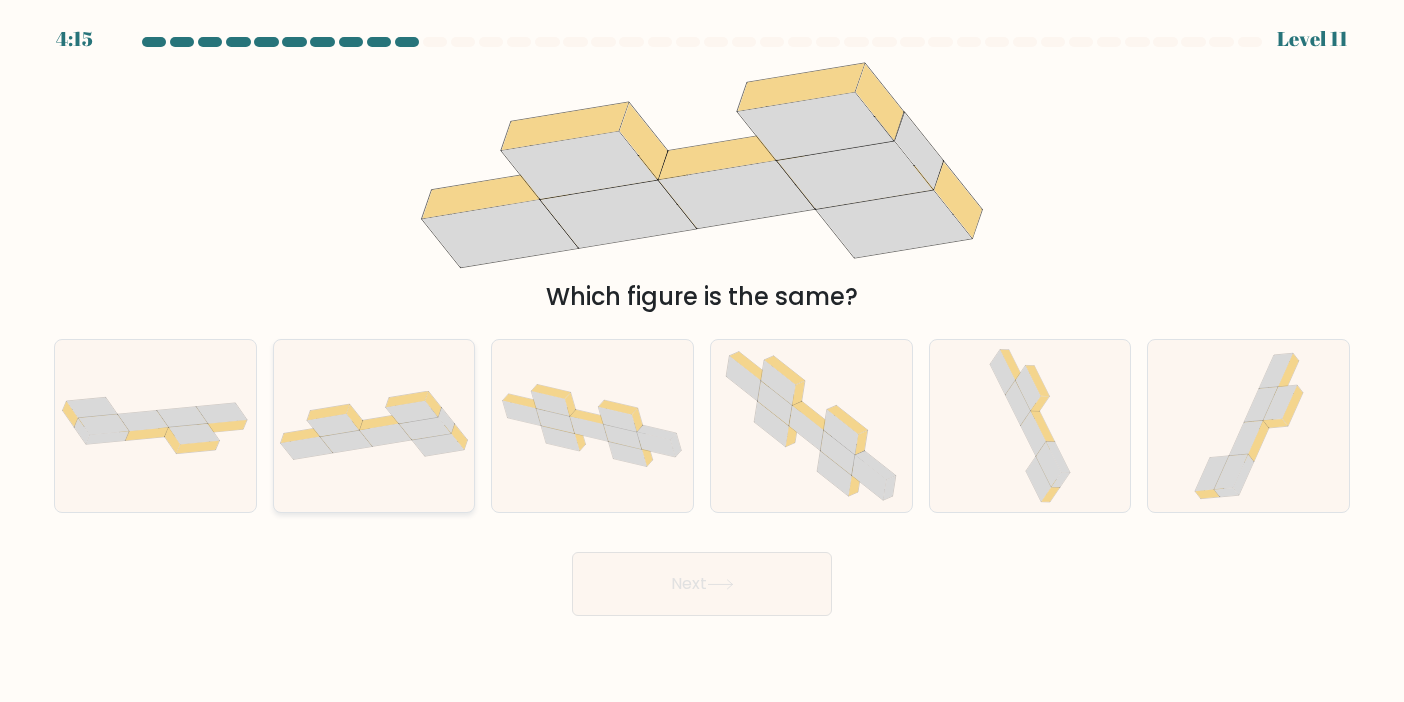 click at bounding box center [374, 426] 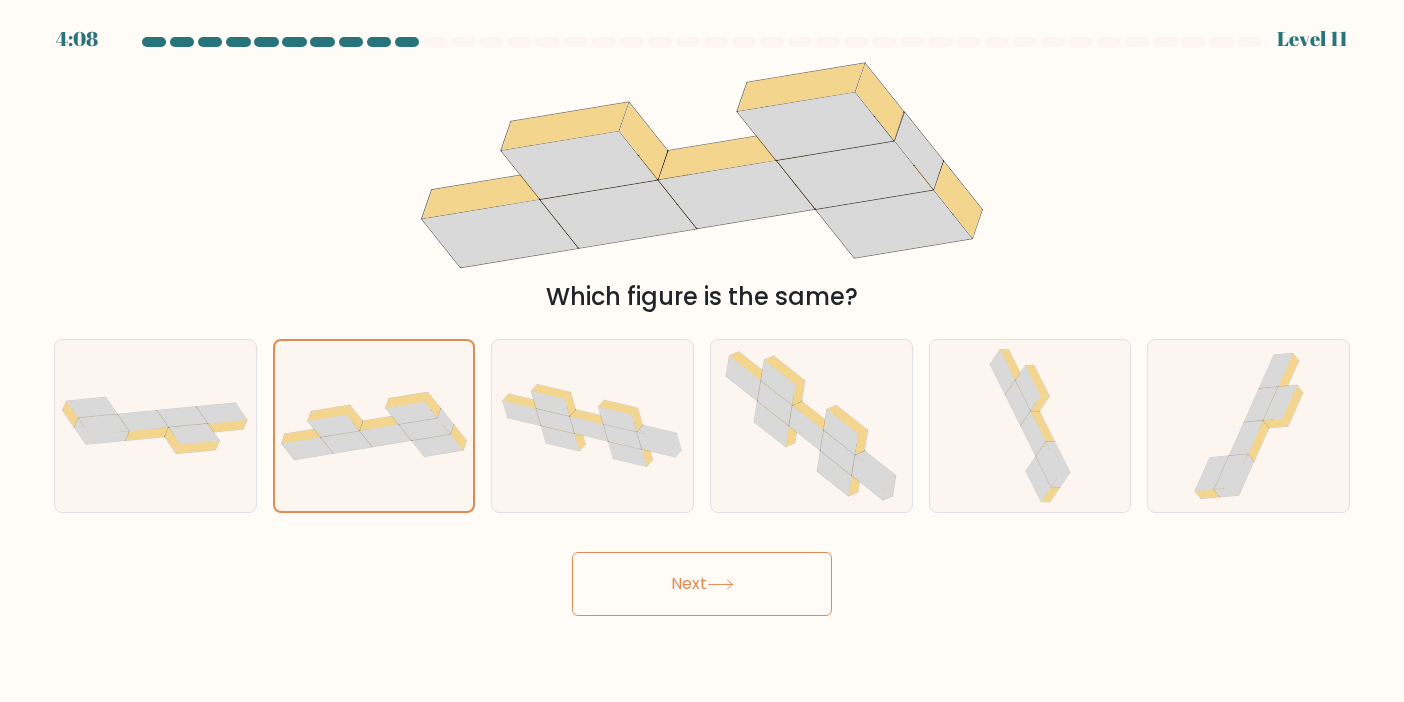 click on "Next" at bounding box center [702, 584] 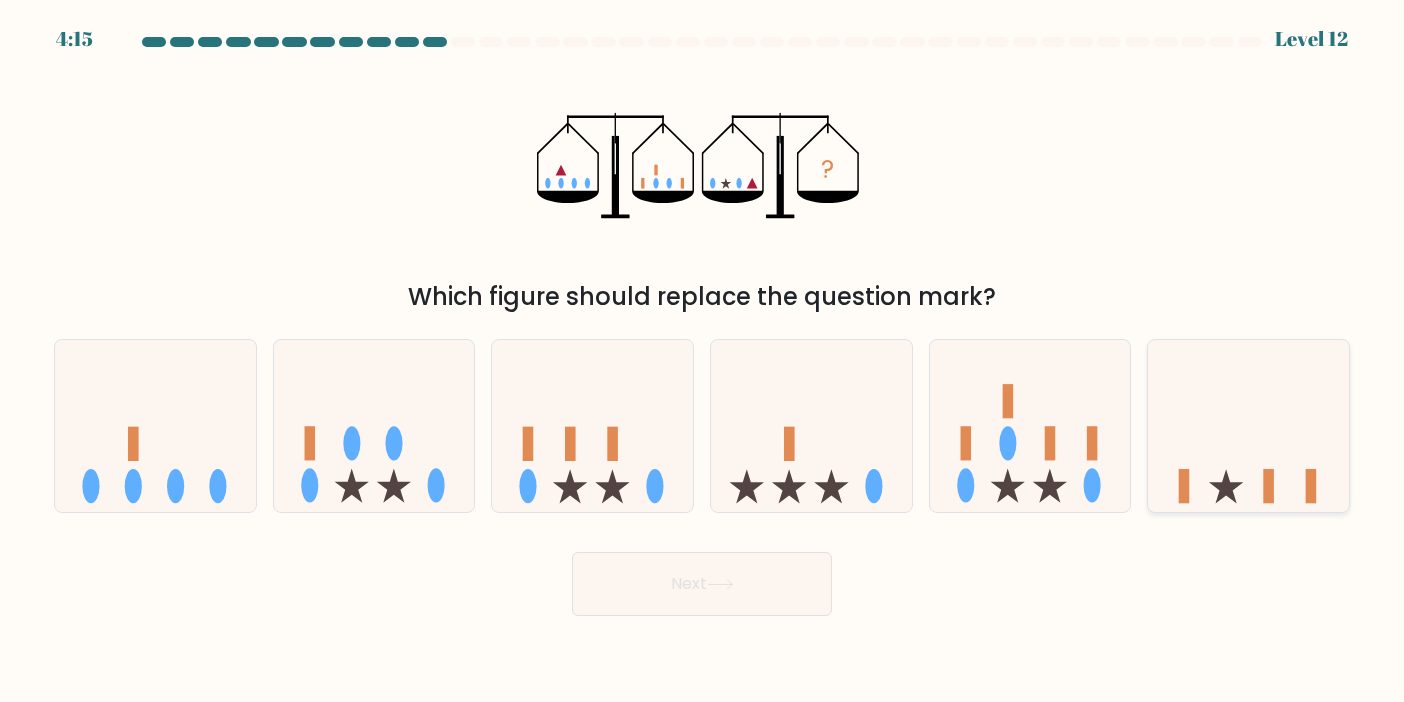 click 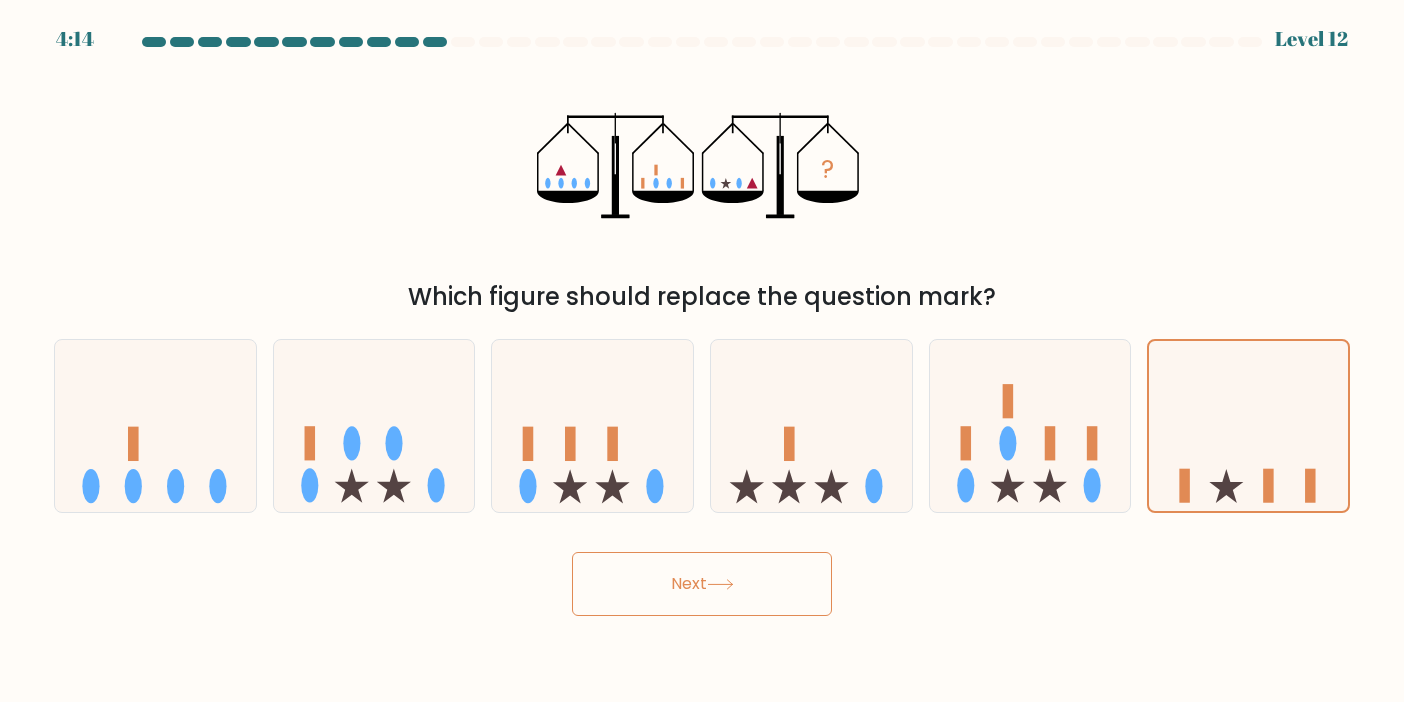 click on "Next" at bounding box center [702, 584] 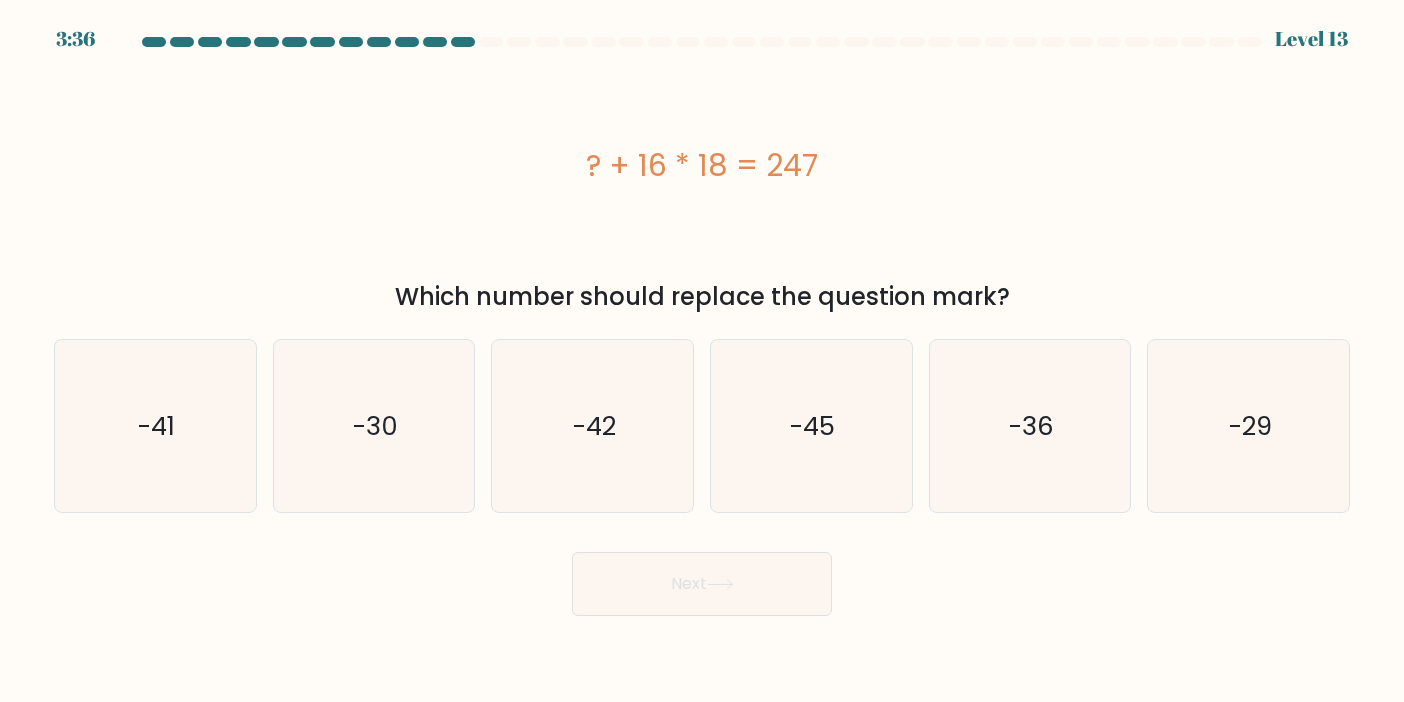 click on "3:36
Level 13" at bounding box center [702, 351] 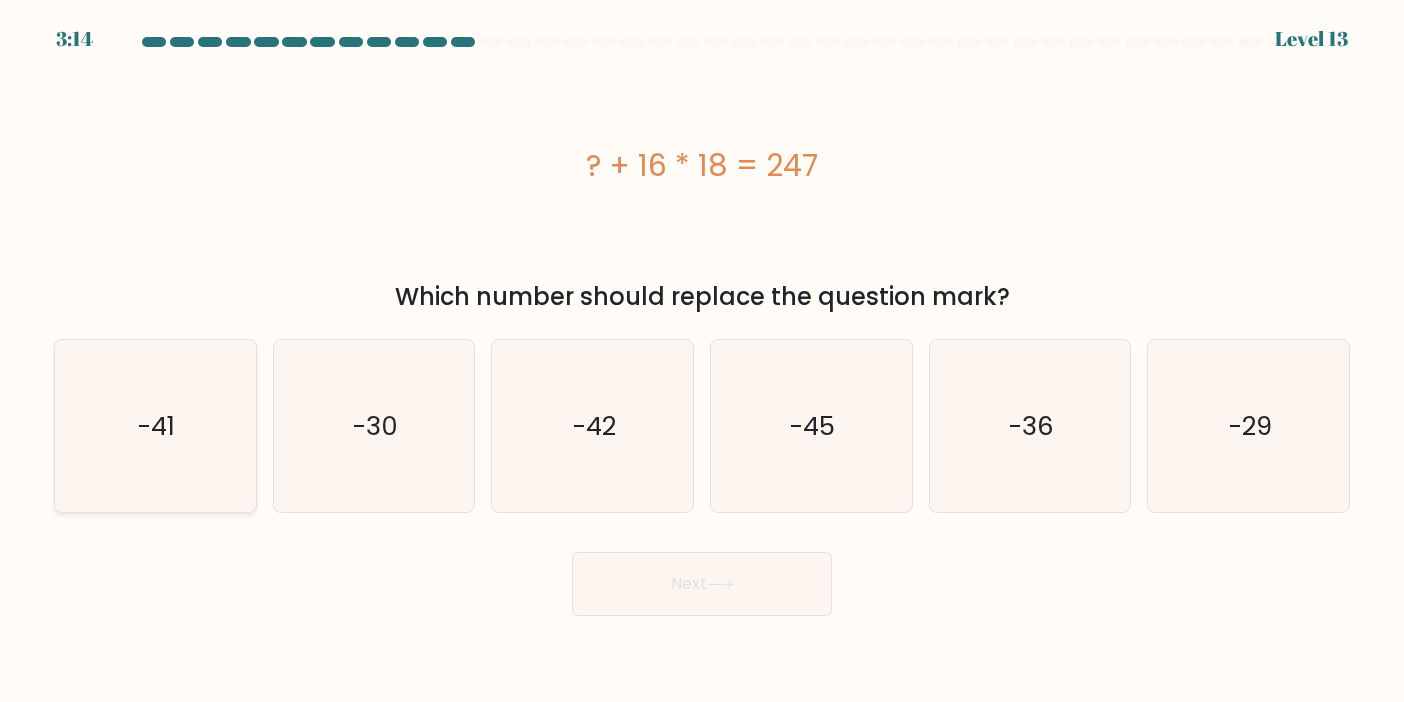 click on "-41" 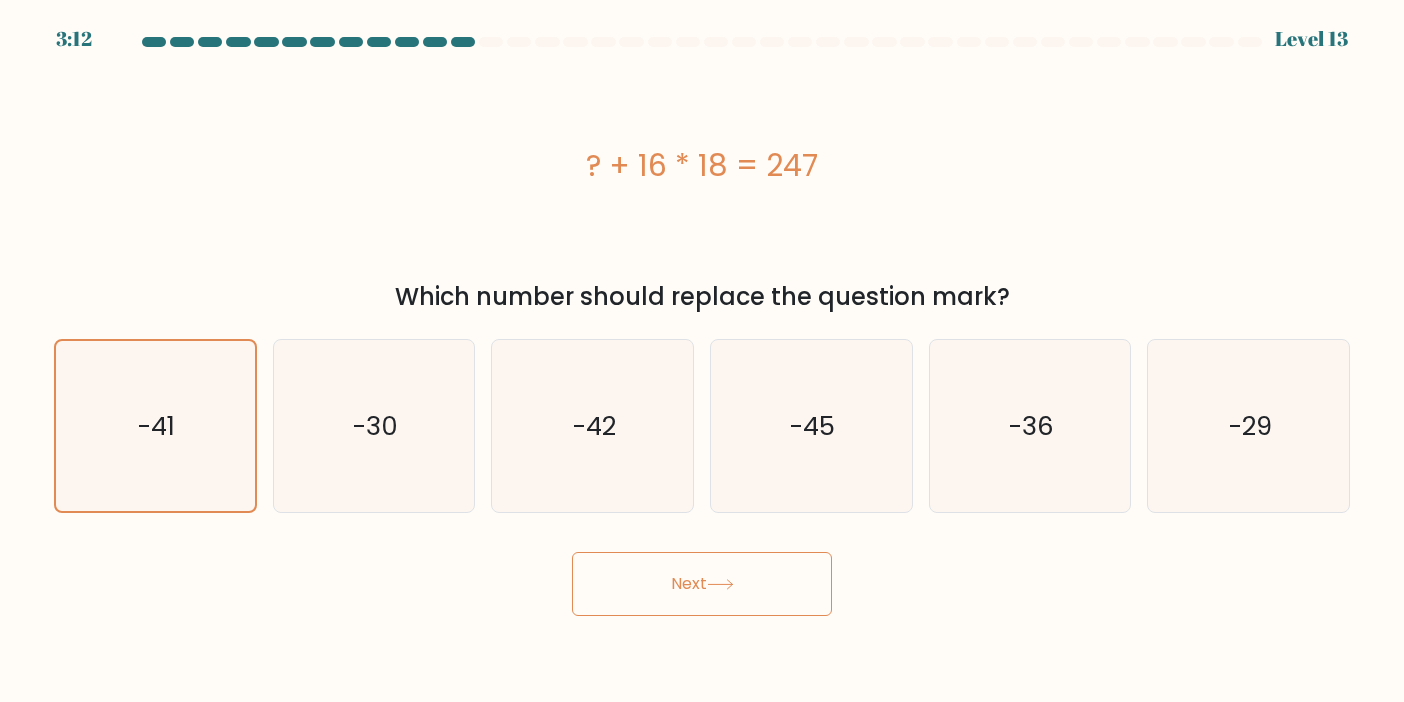 click on "Next" at bounding box center [702, 584] 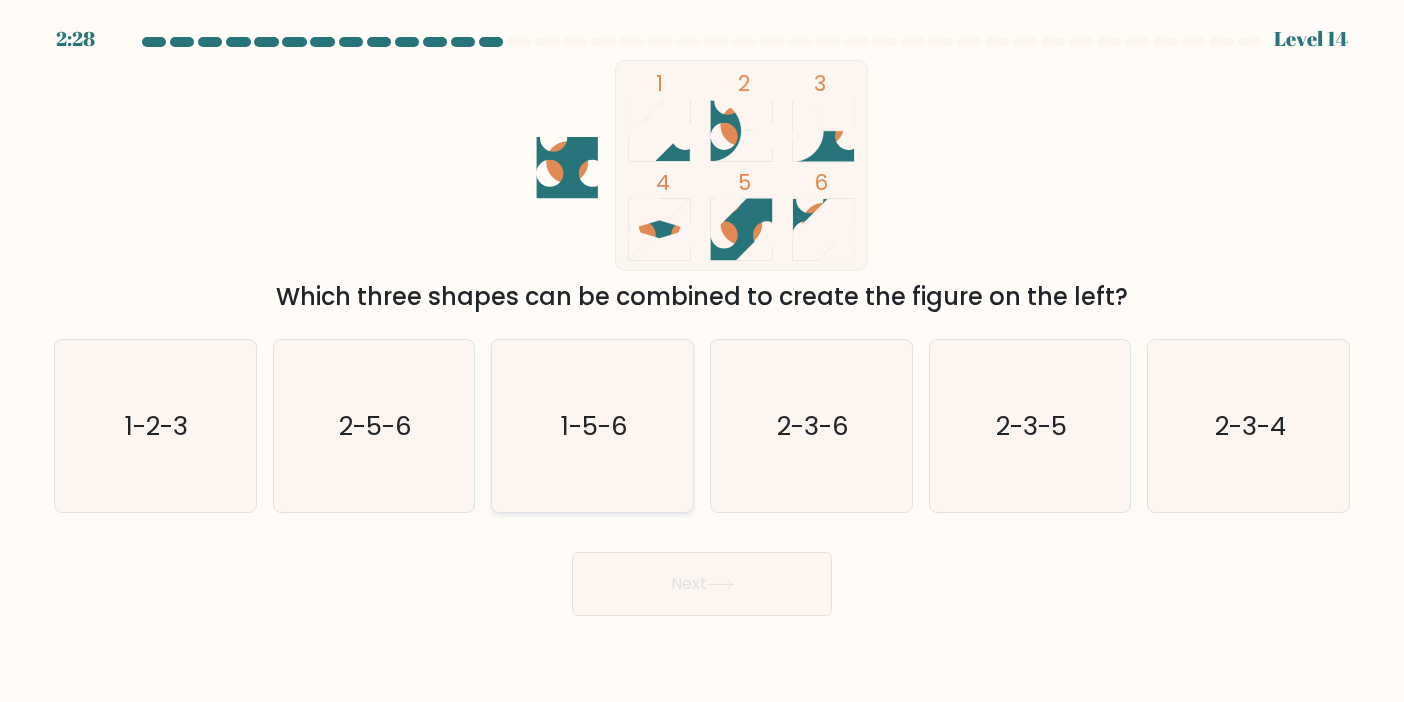 click on "1-5-6" 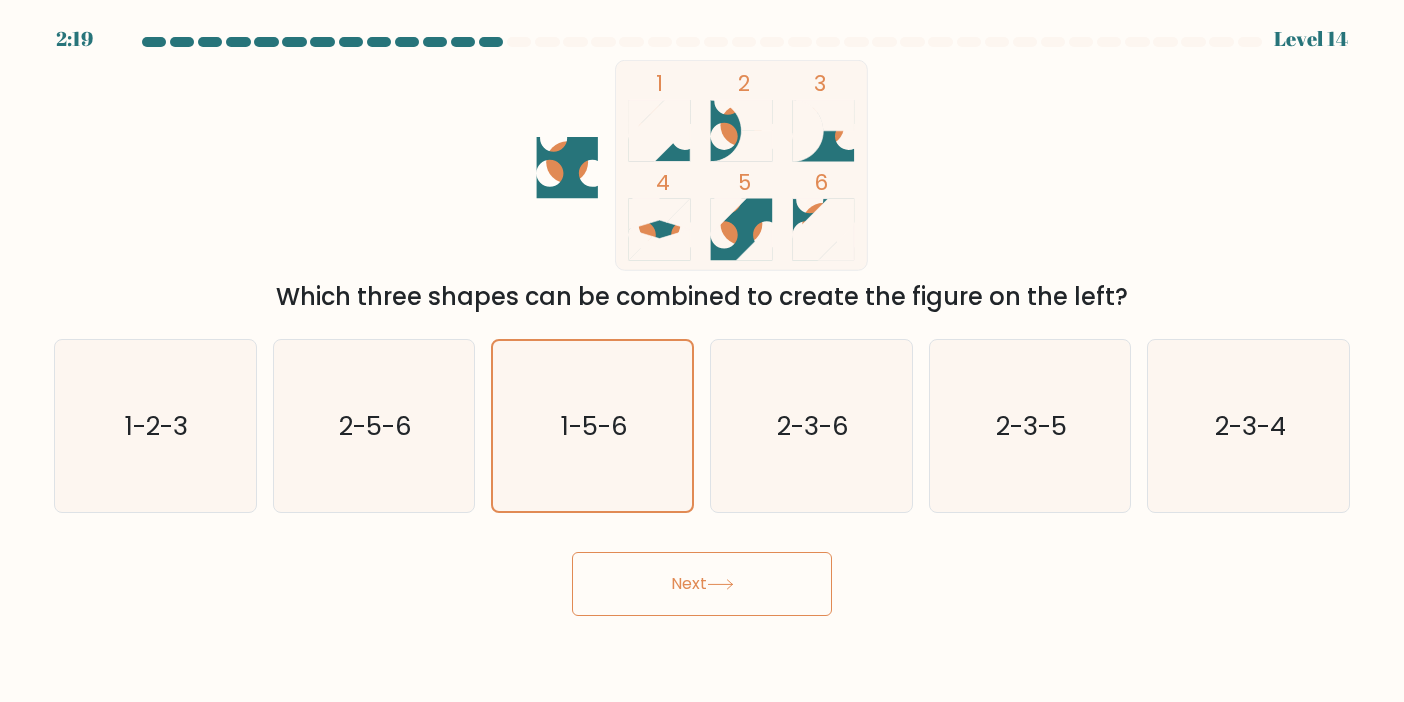 click 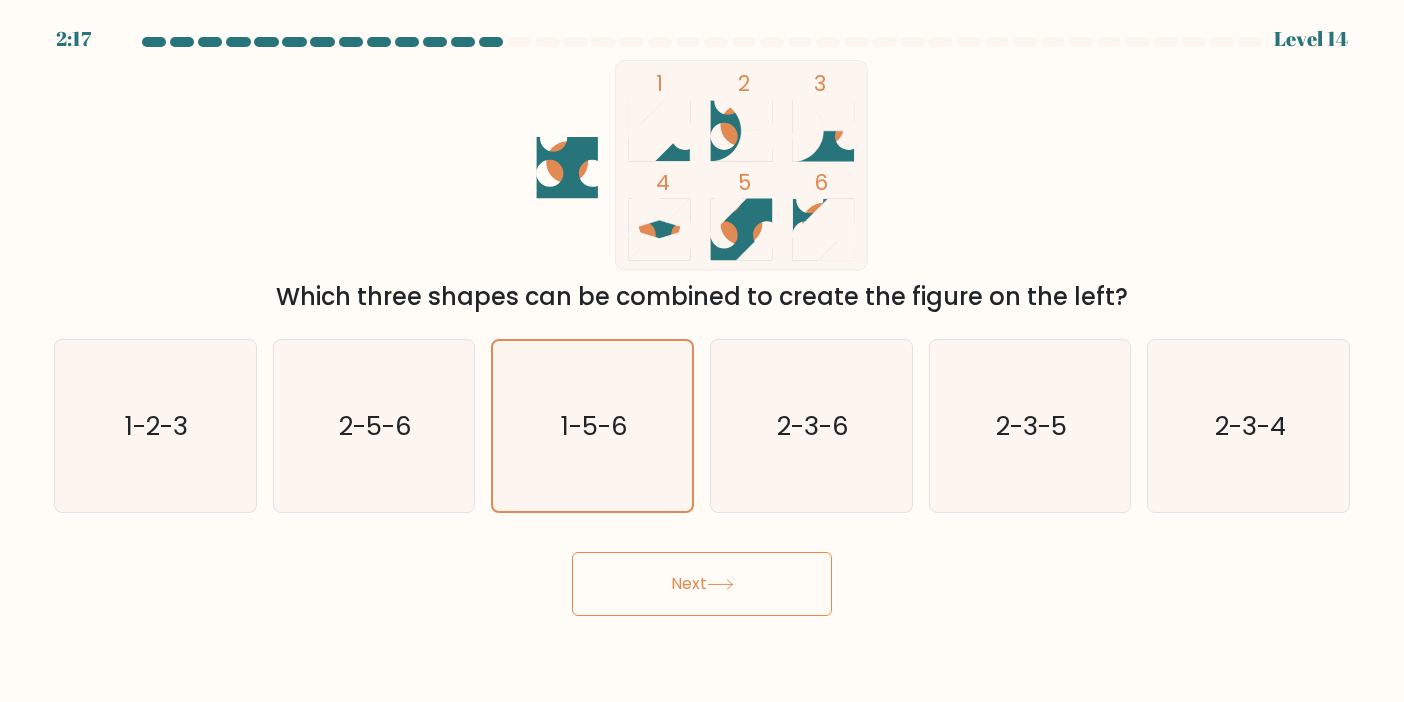 click on "Next" at bounding box center [702, 584] 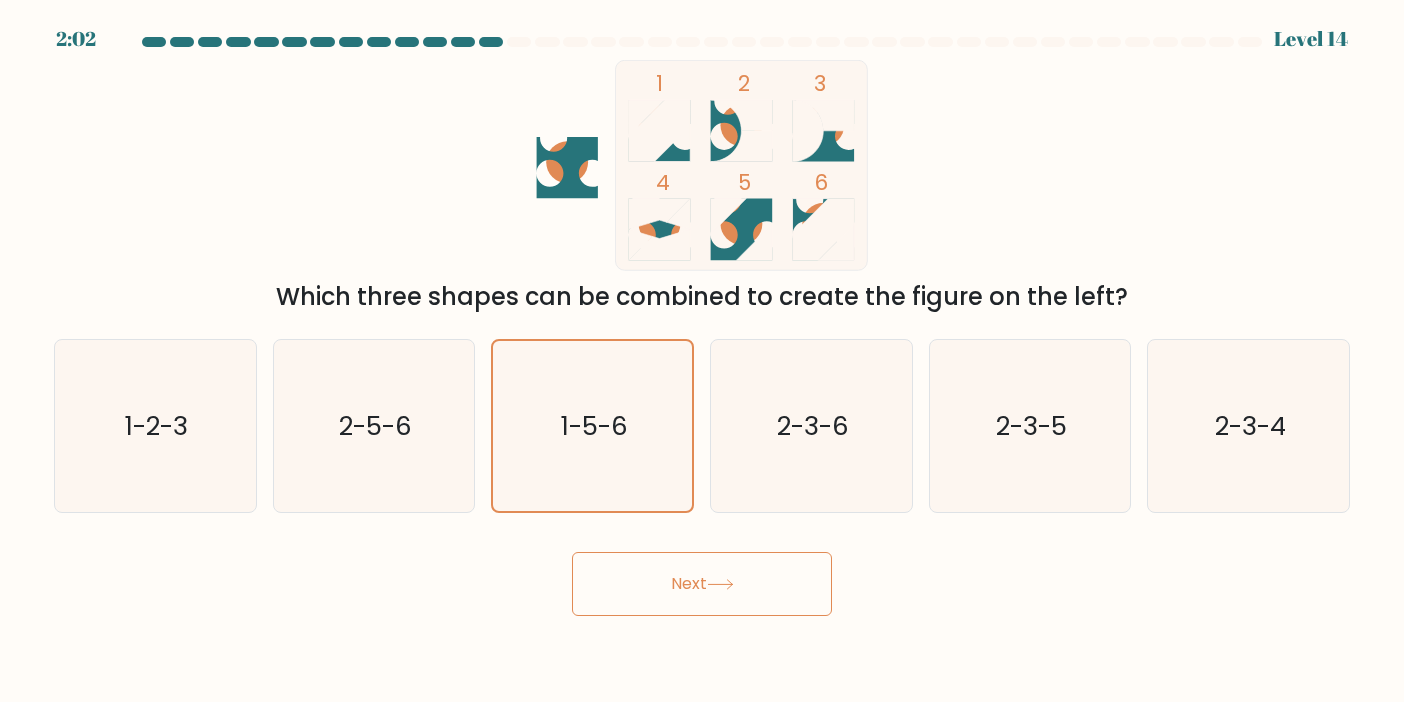 click on "Next" at bounding box center [702, 584] 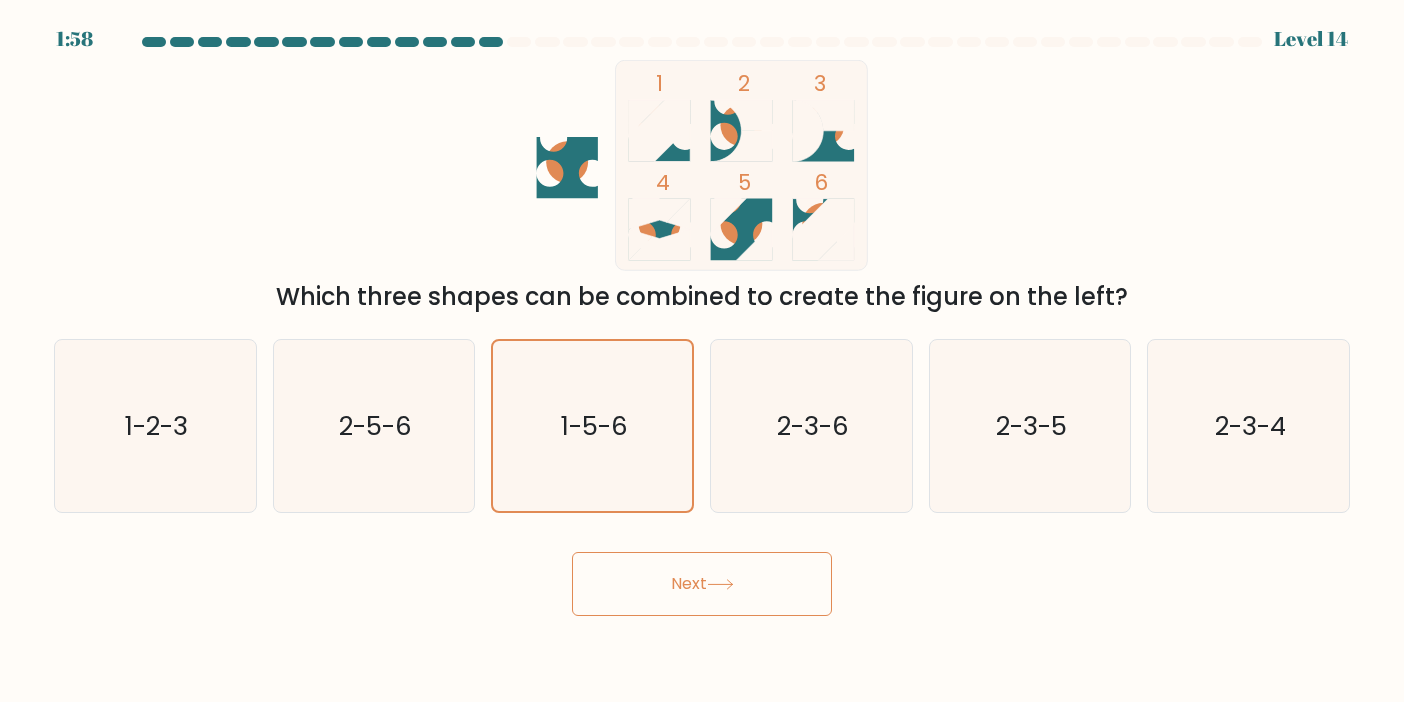 click on "Next" at bounding box center (702, 584) 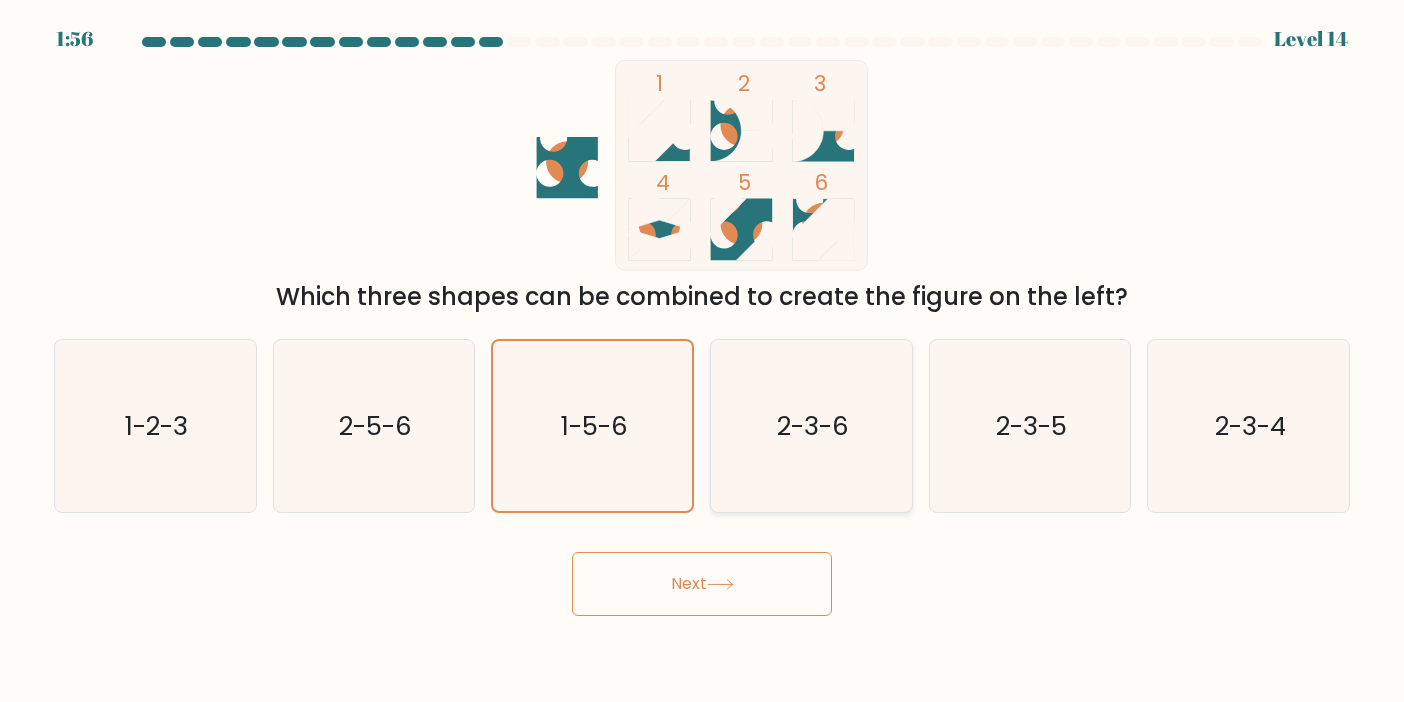click on "2-3-6" 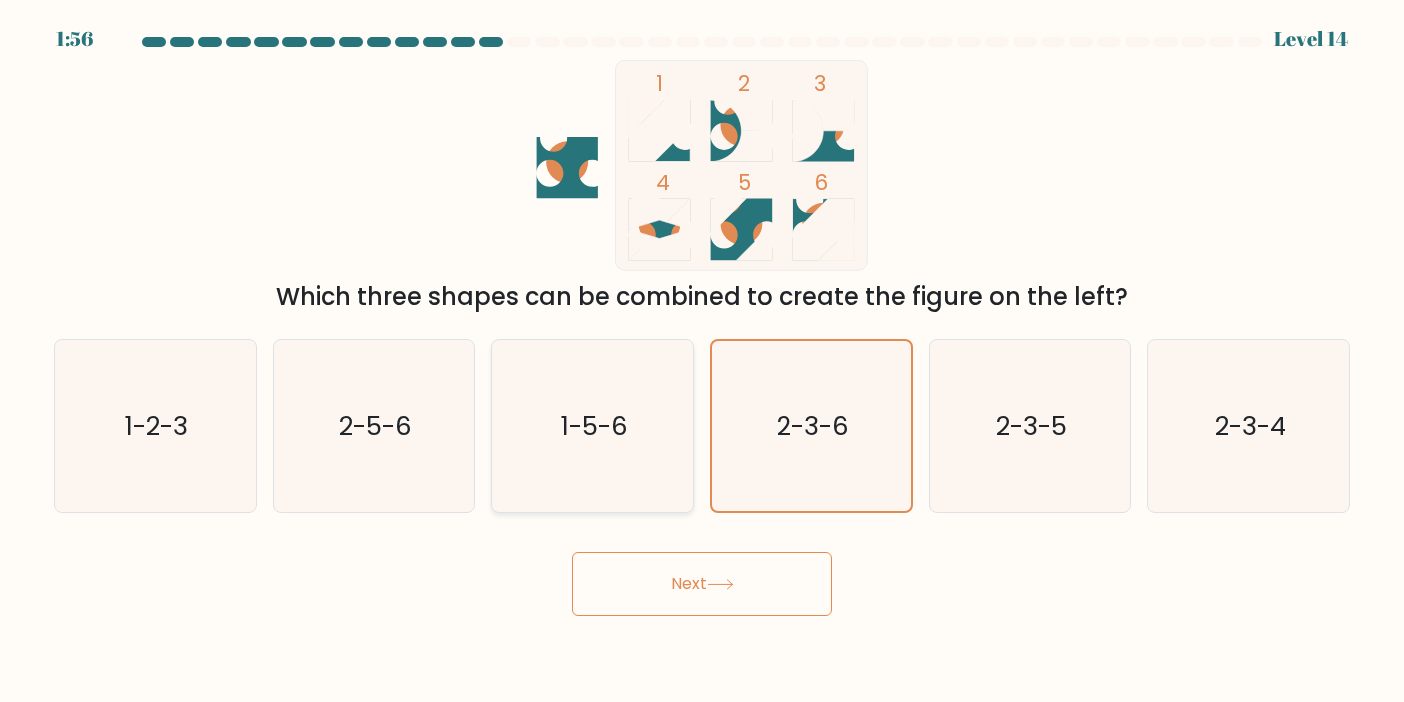 click on "1-5-6" 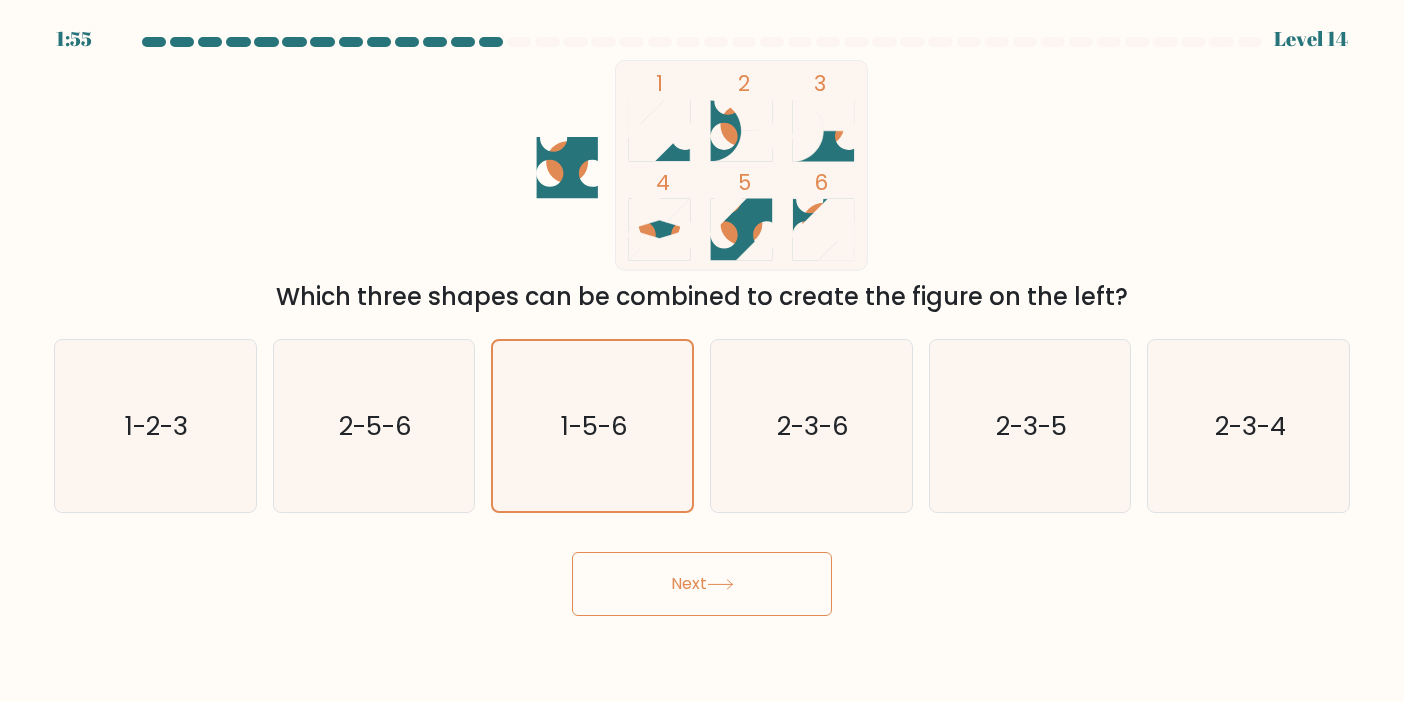 click on "Next" at bounding box center [702, 584] 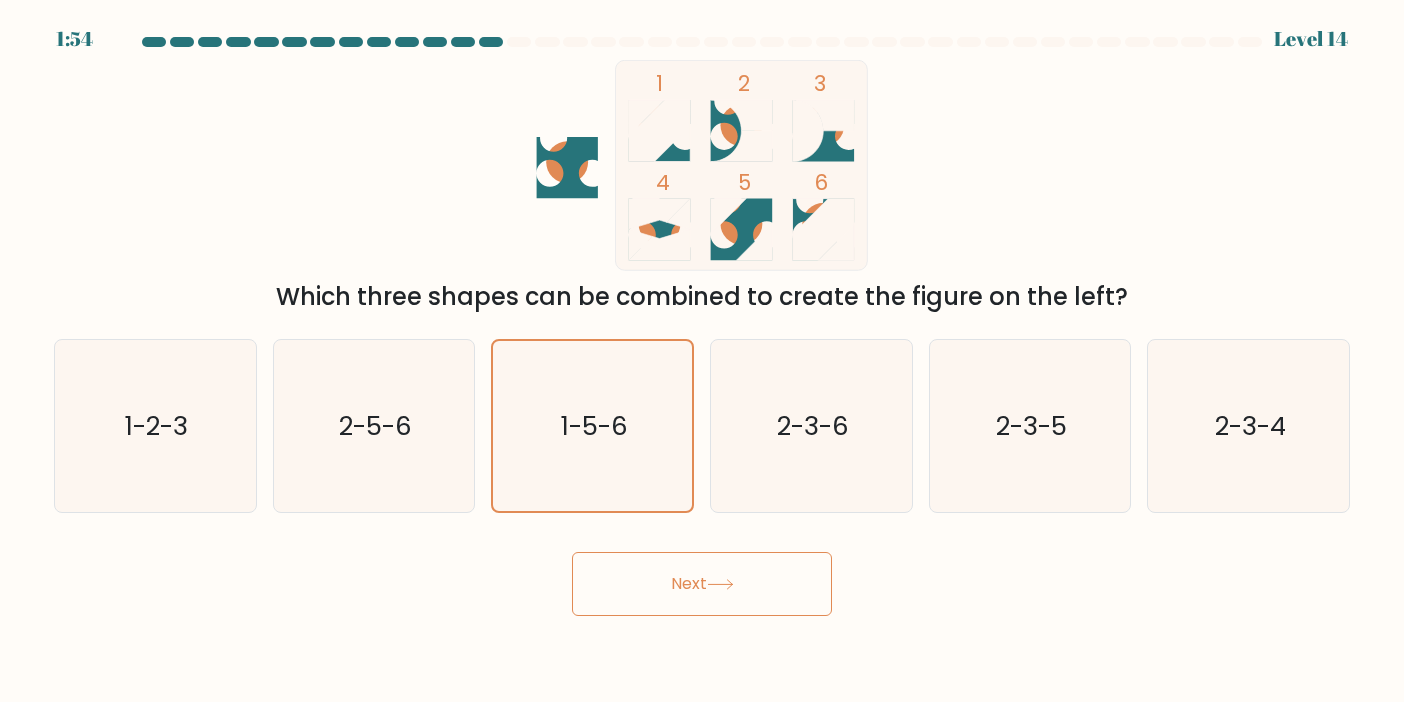click on "Next" at bounding box center (702, 584) 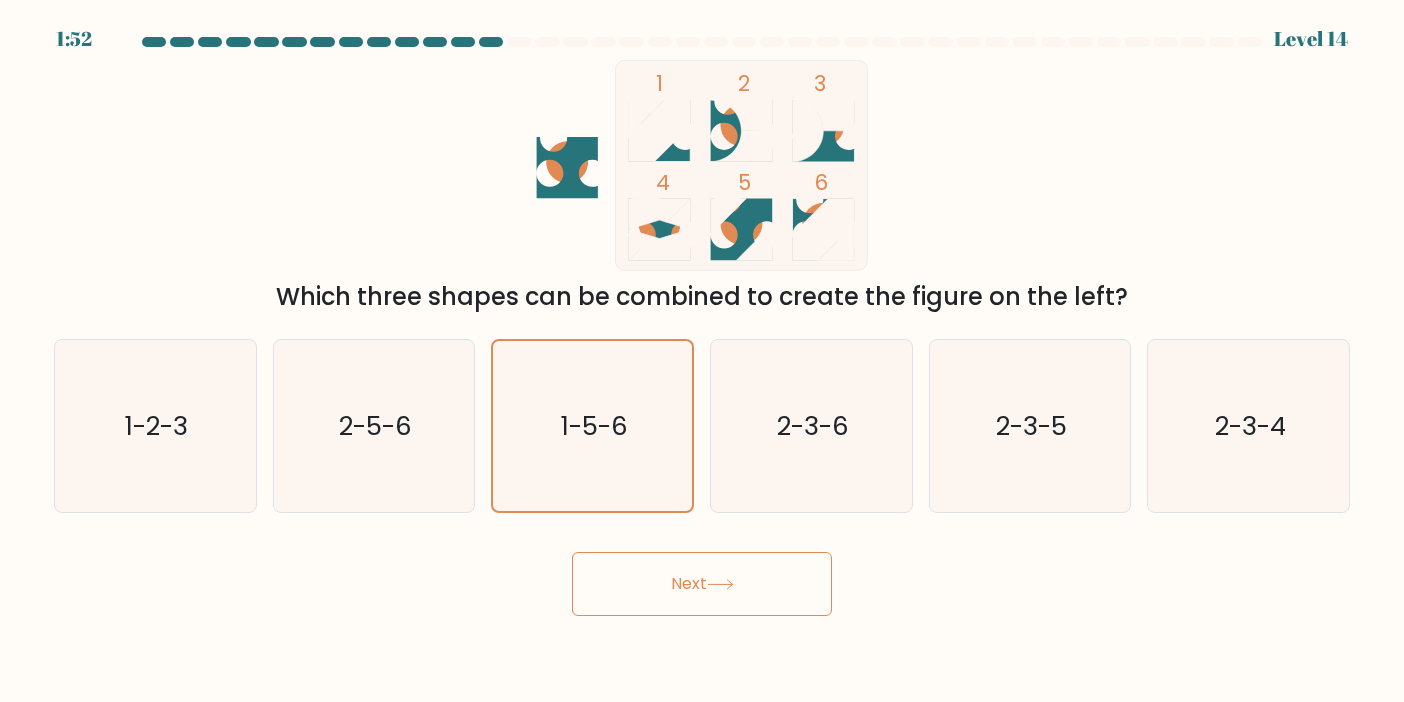 click on "Next" at bounding box center [702, 584] 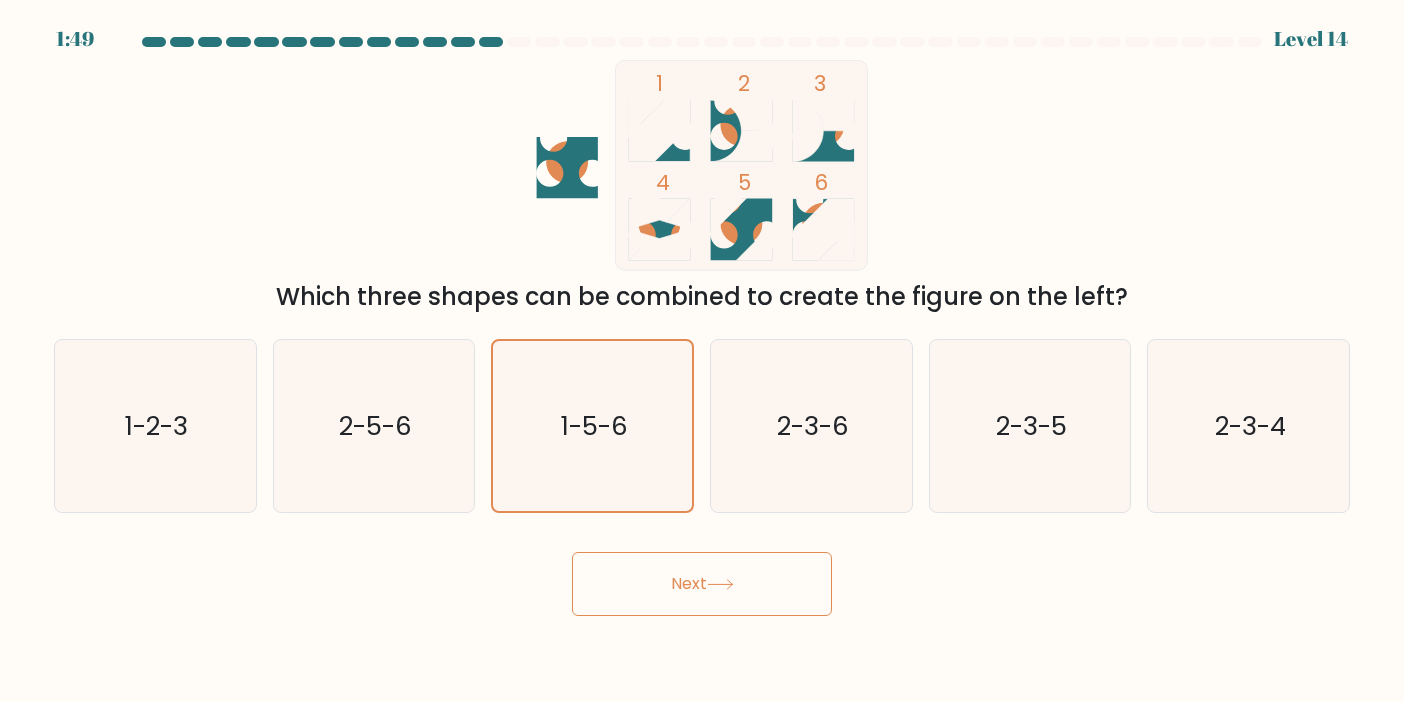 click on "Next" at bounding box center (702, 584) 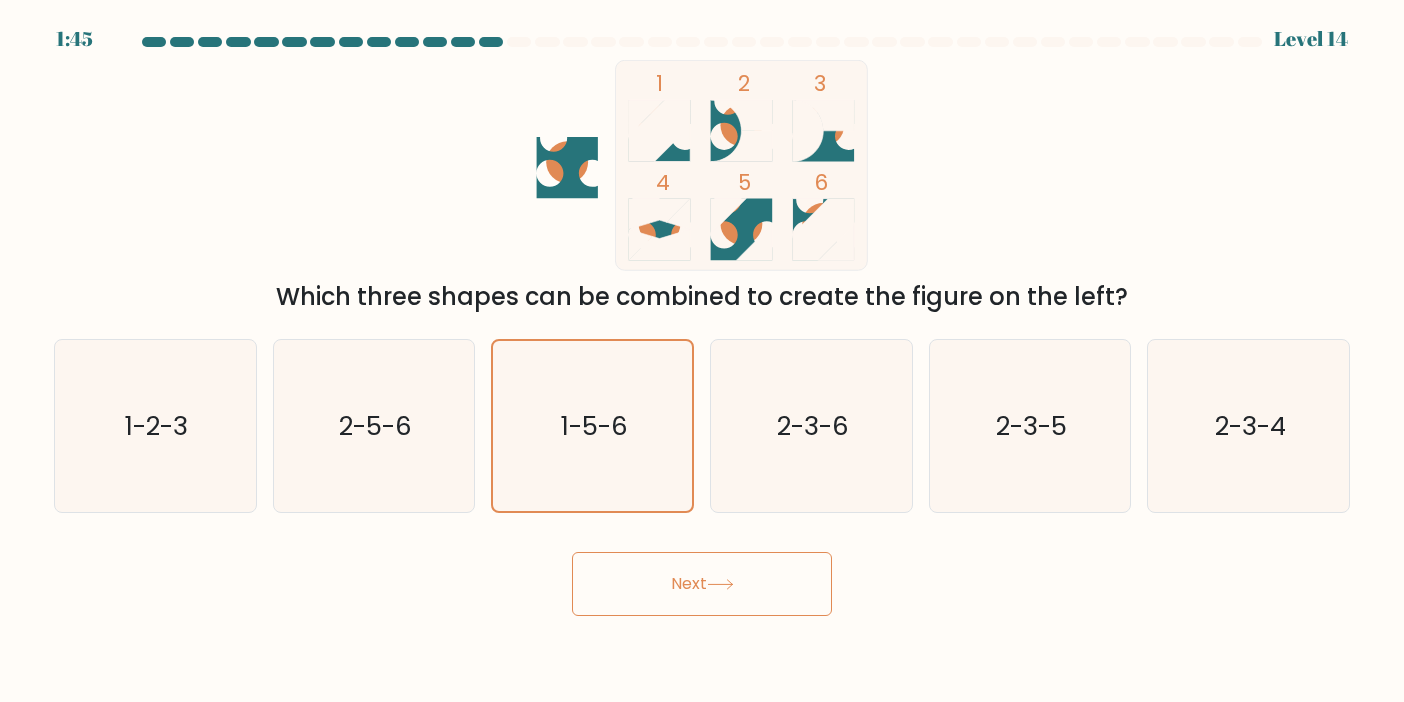 click on "Next" at bounding box center [702, 584] 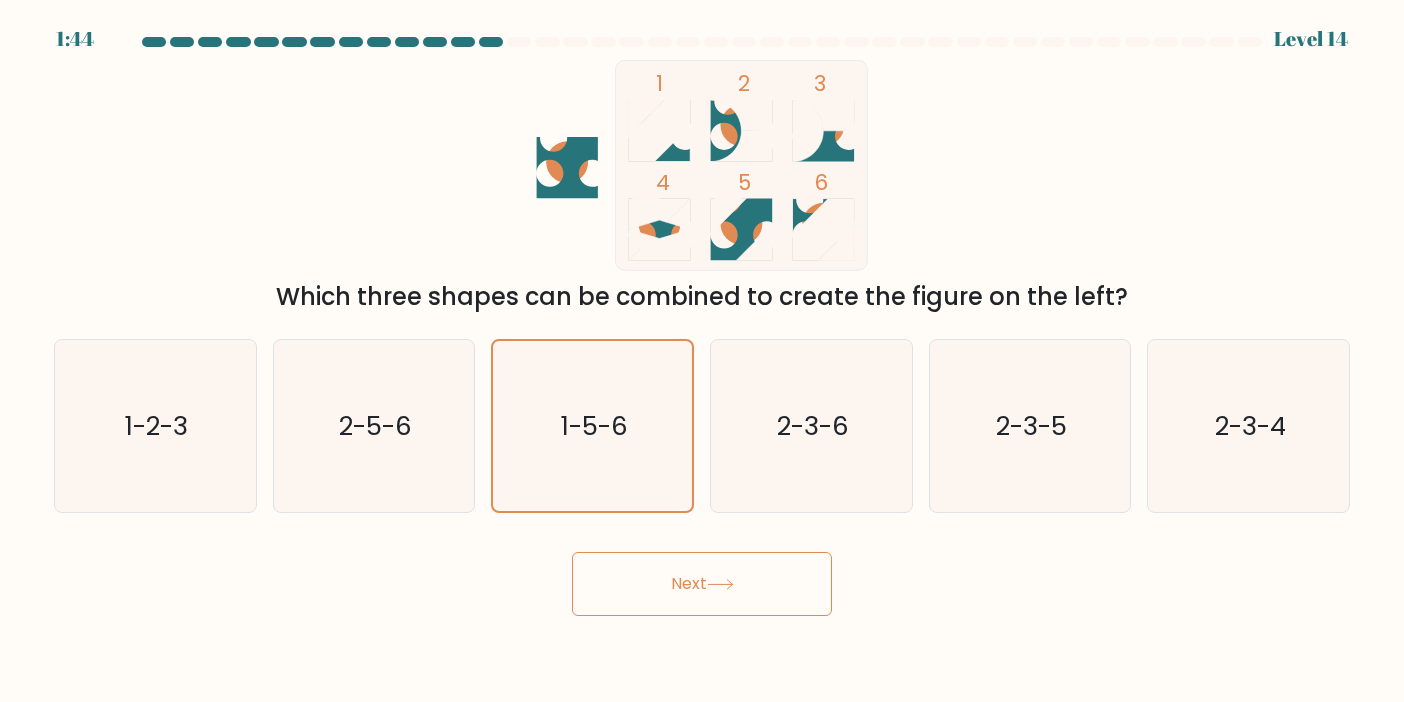 drag, startPoint x: 613, startPoint y: 585, endPoint x: 590, endPoint y: 585, distance: 23 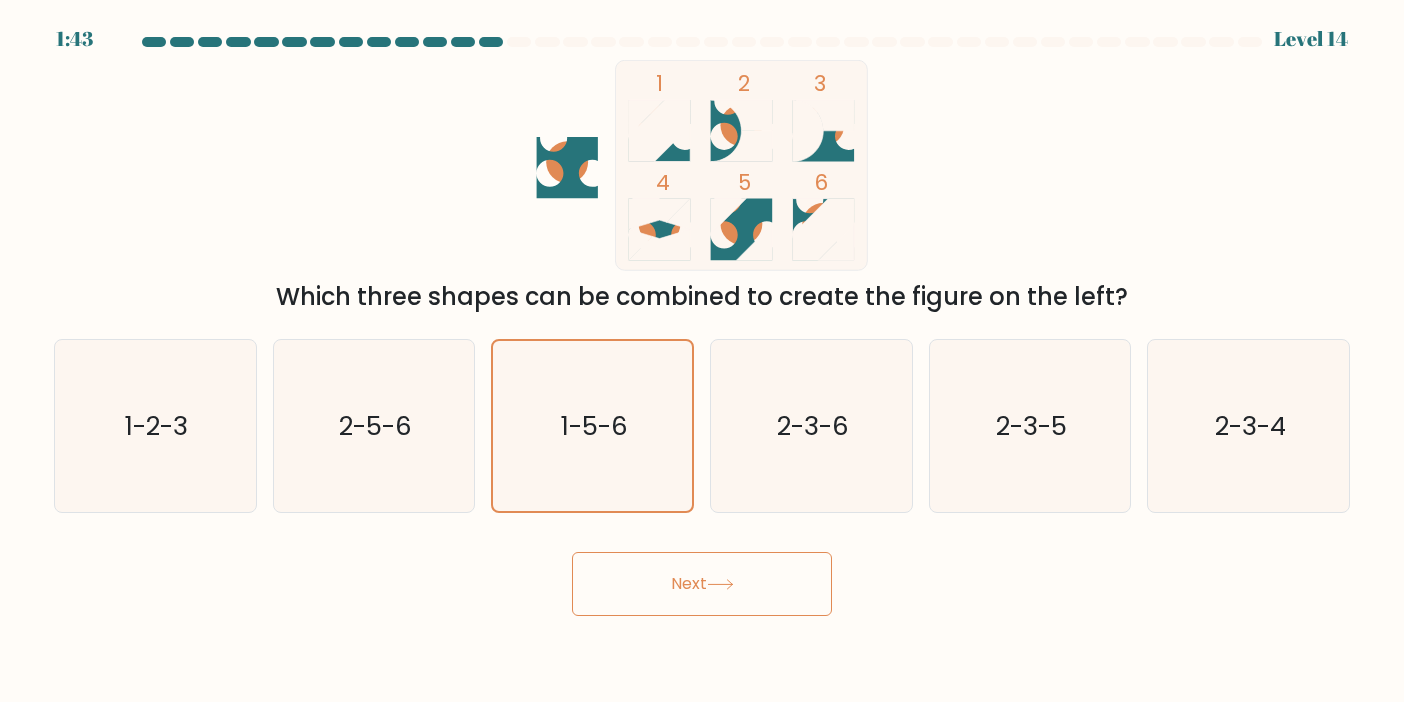 click on "Next" at bounding box center [702, 584] 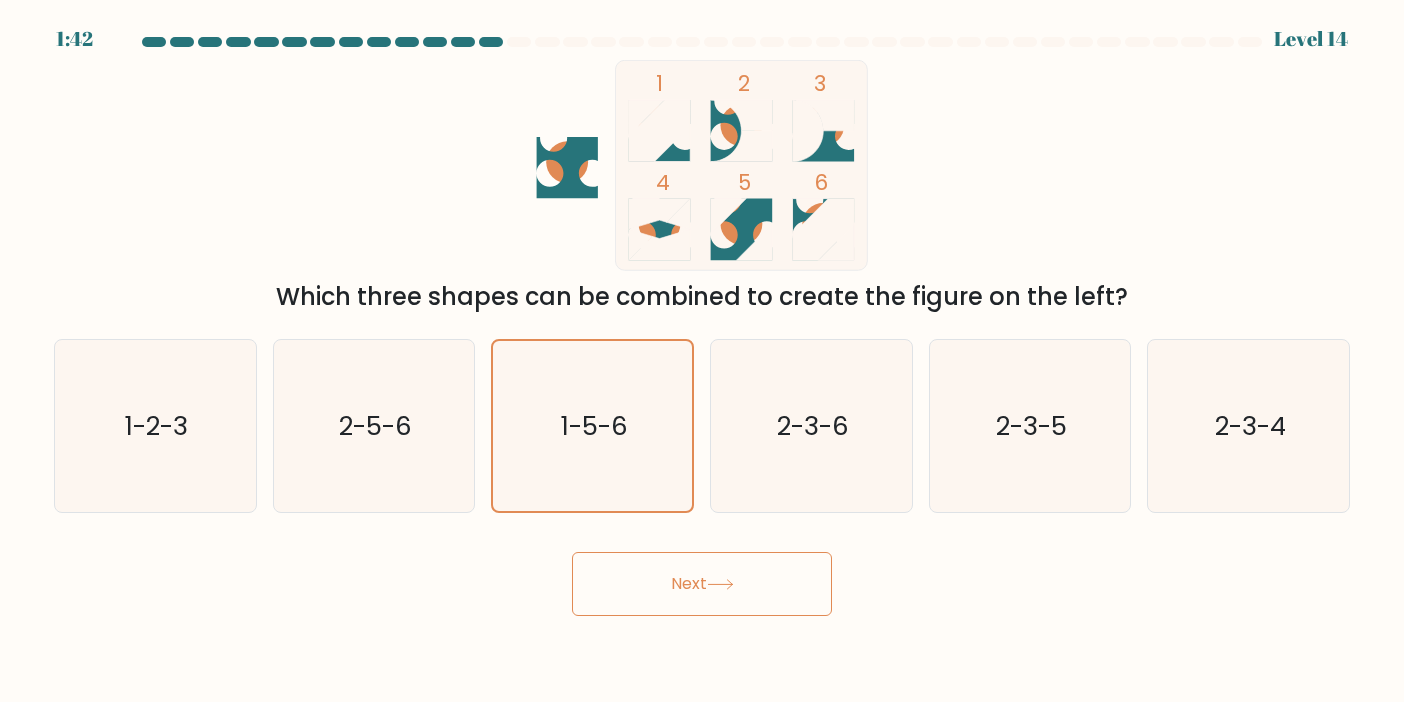 click on "Next" at bounding box center [702, 584] 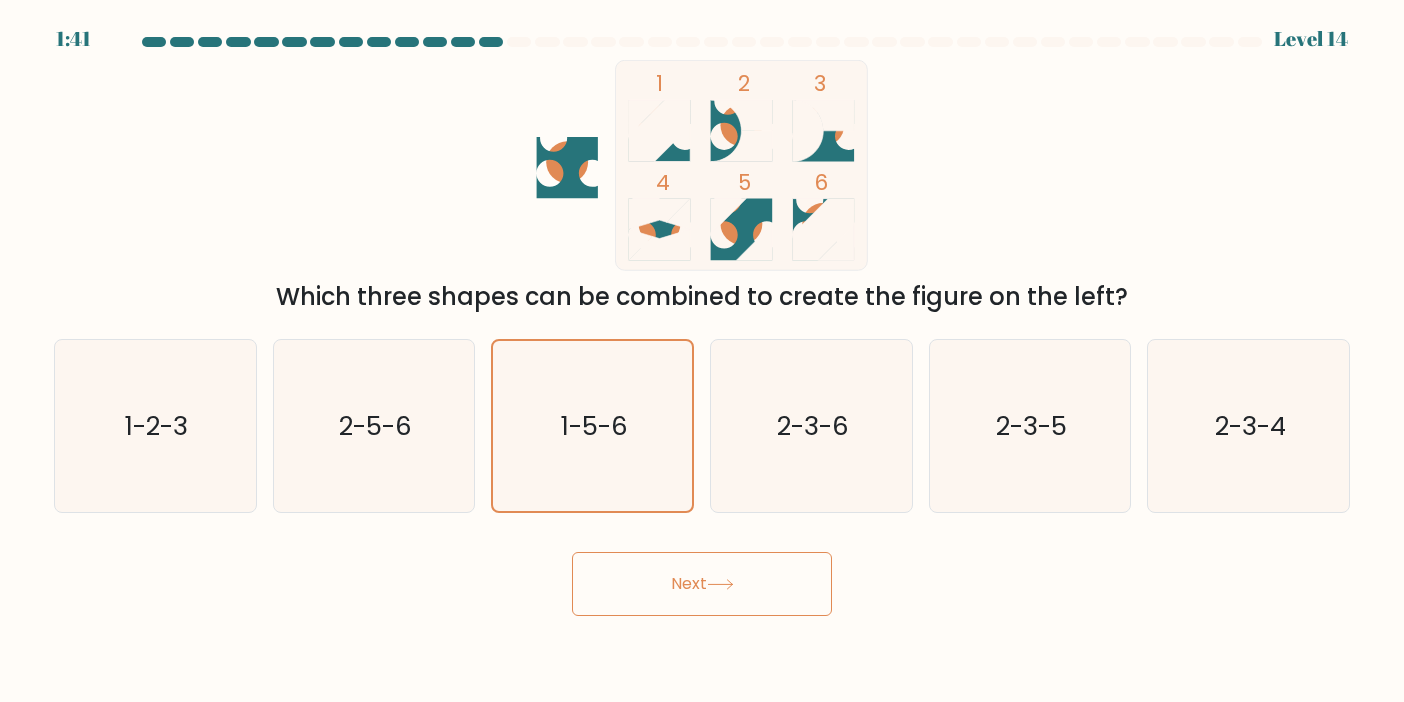 click on "Next" at bounding box center [702, 584] 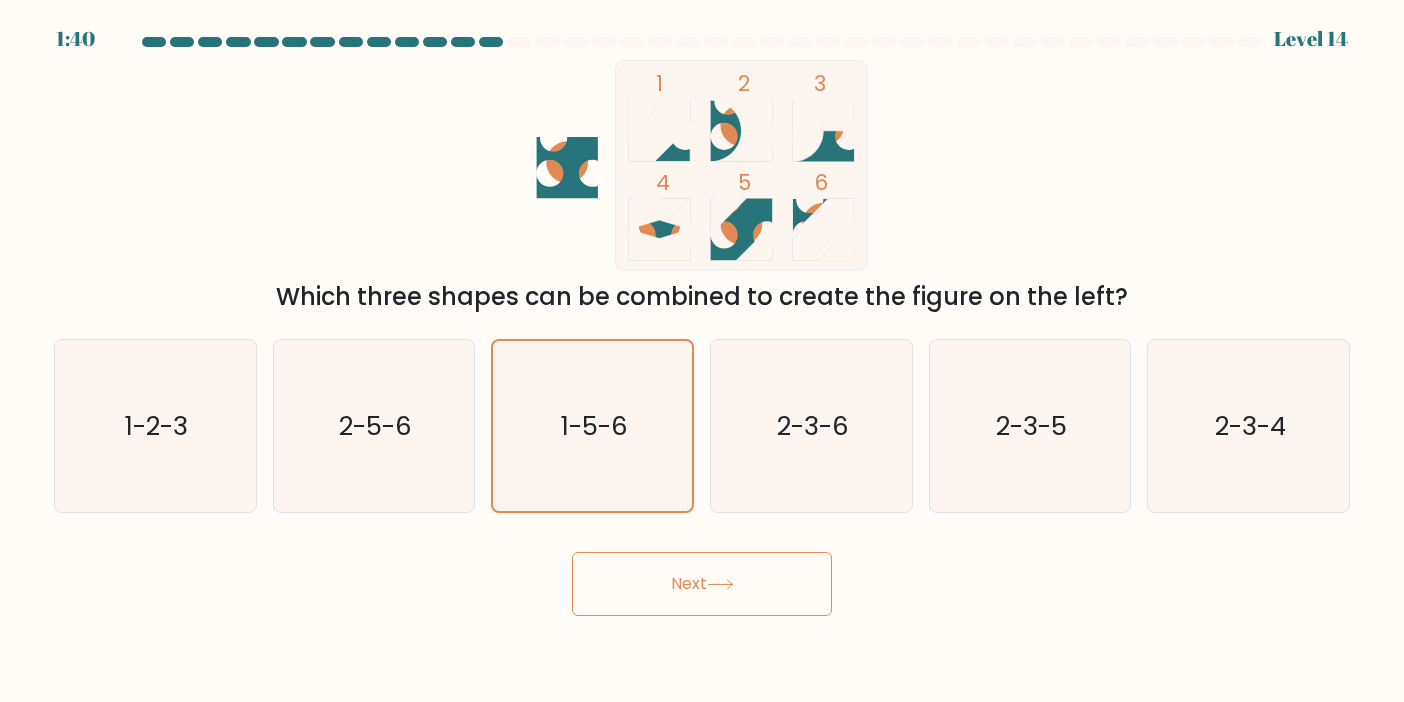 click on "Next" at bounding box center [702, 584] 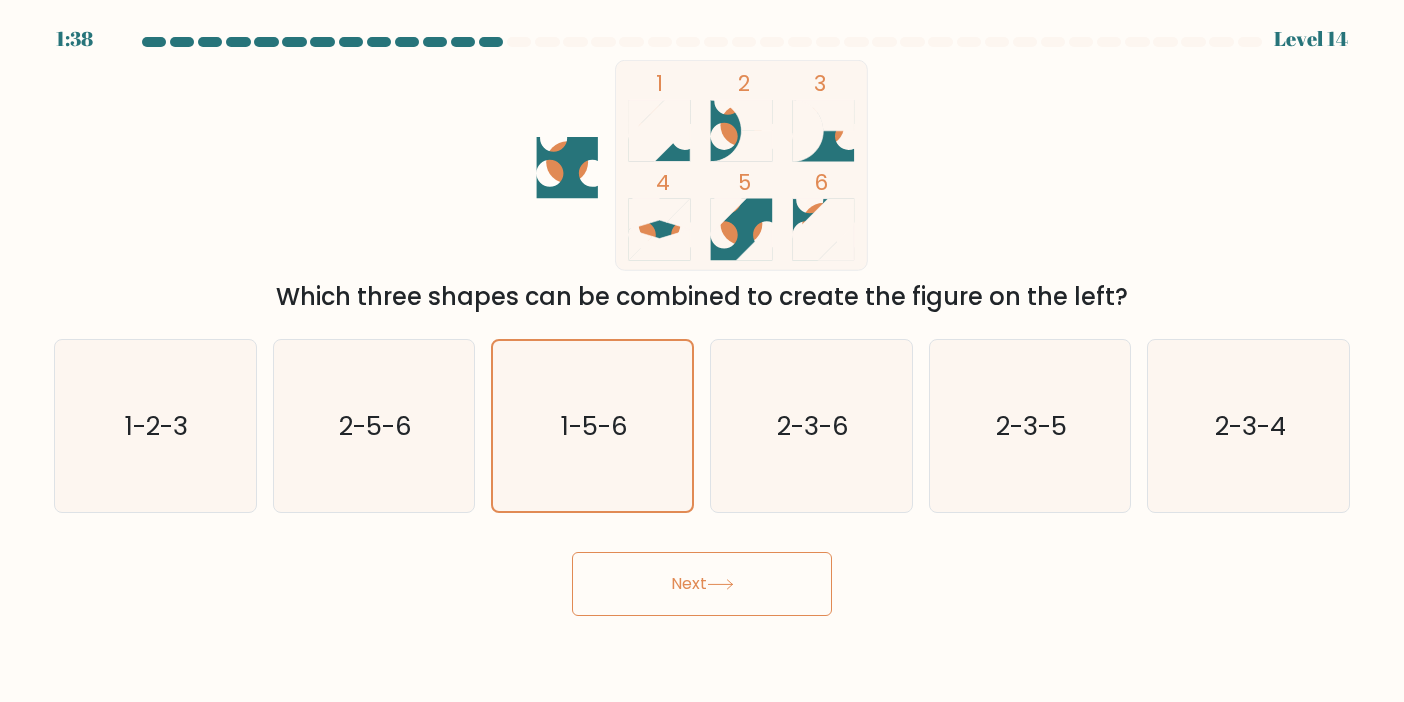 click on "Next" at bounding box center [702, 584] 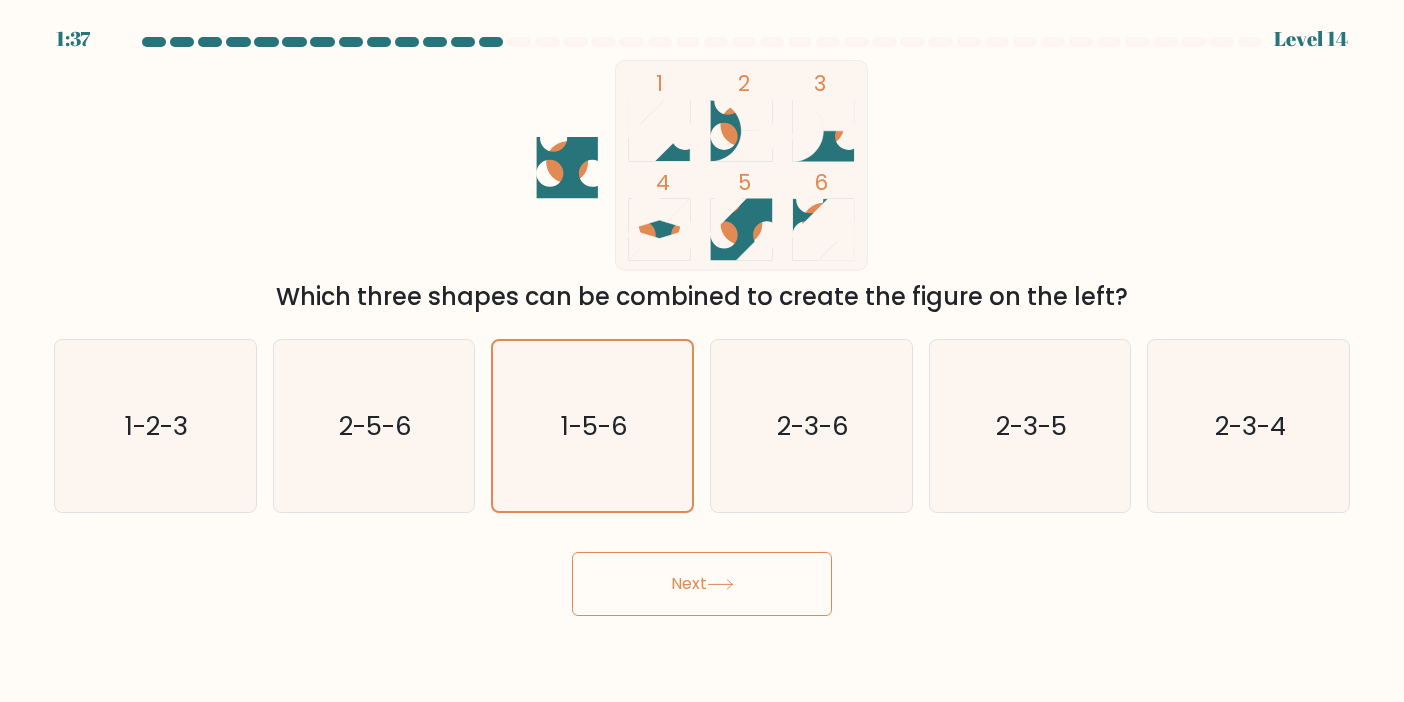 click on "Next" at bounding box center [702, 584] 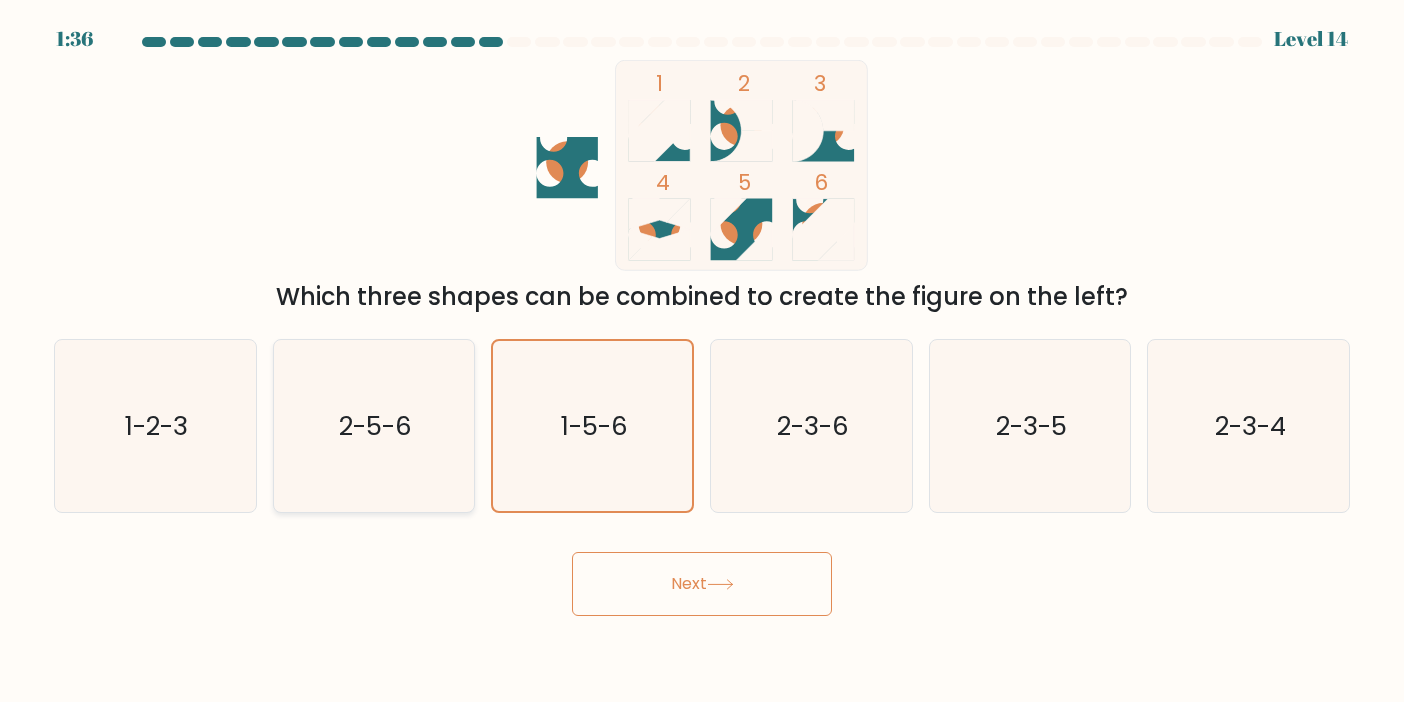 click on "2-5-6" 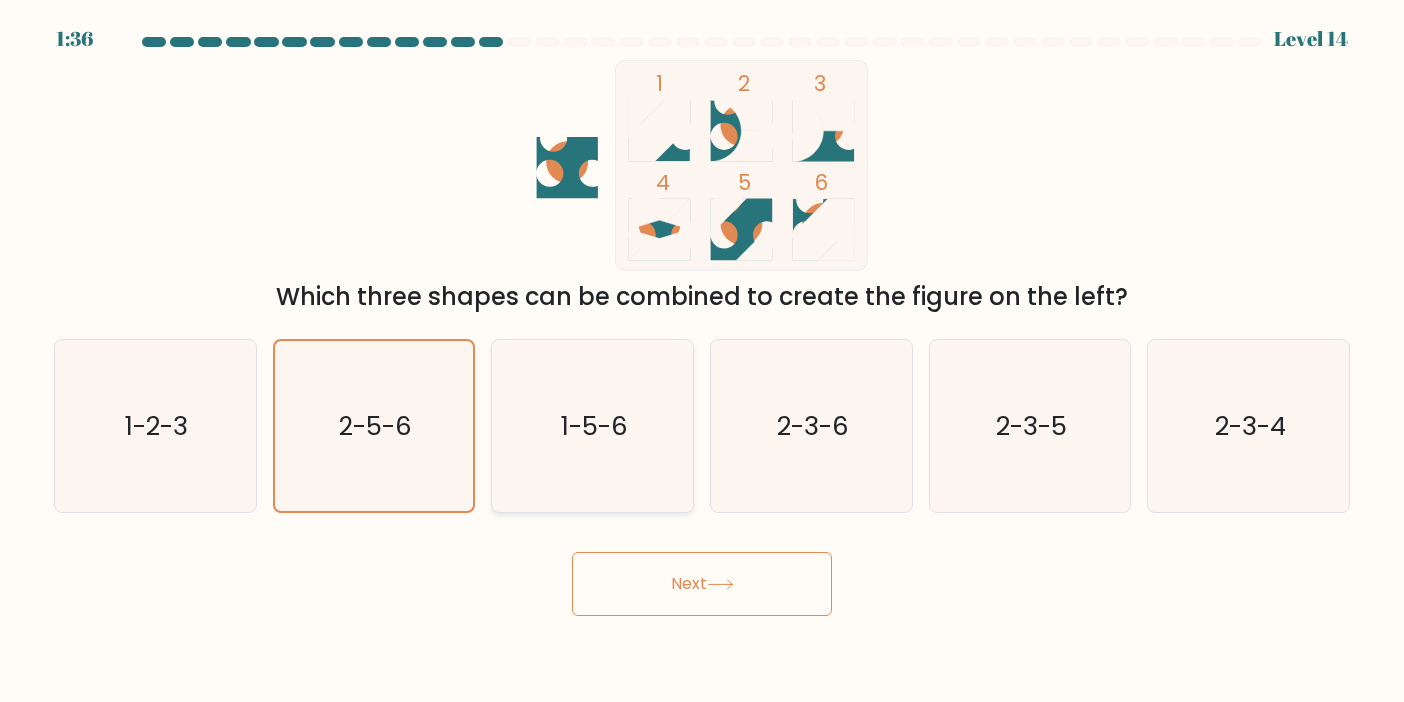 click on "1-5-6" 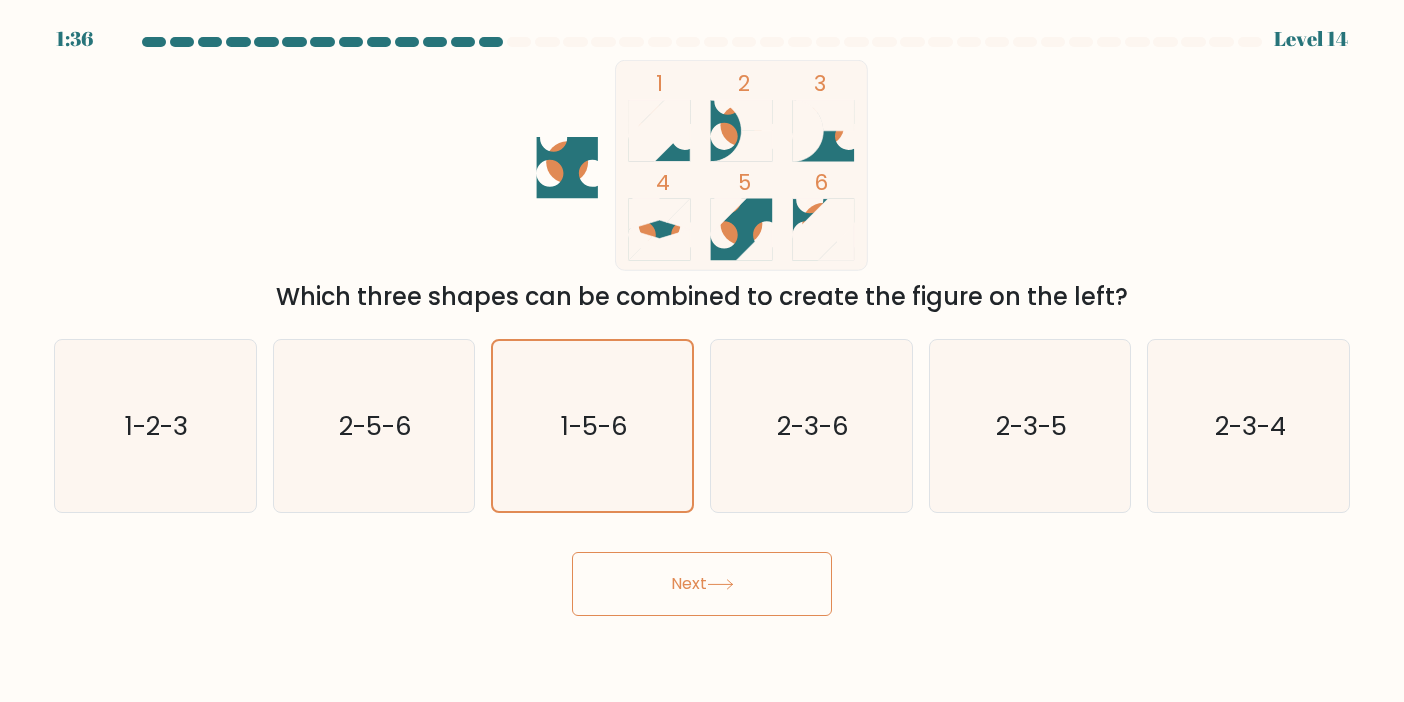 click on "Next" at bounding box center (702, 584) 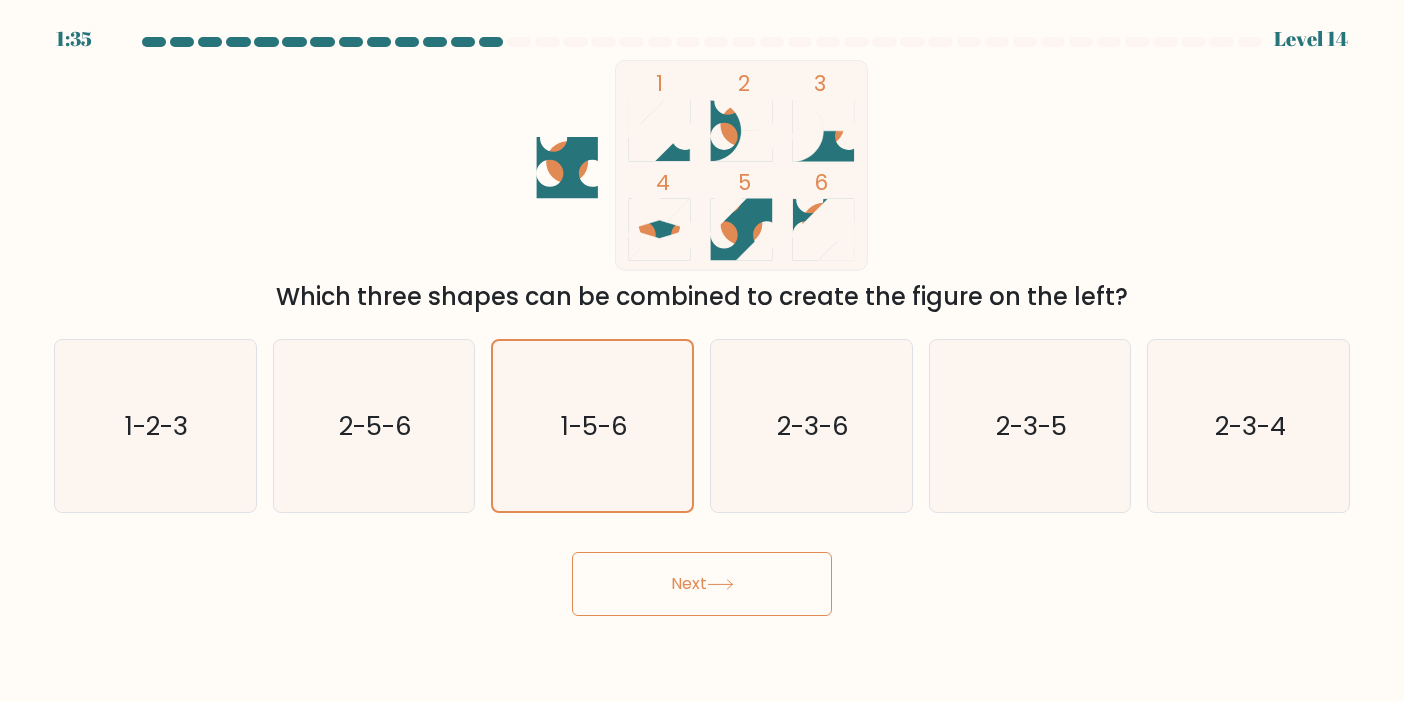 click on "Next" at bounding box center [702, 584] 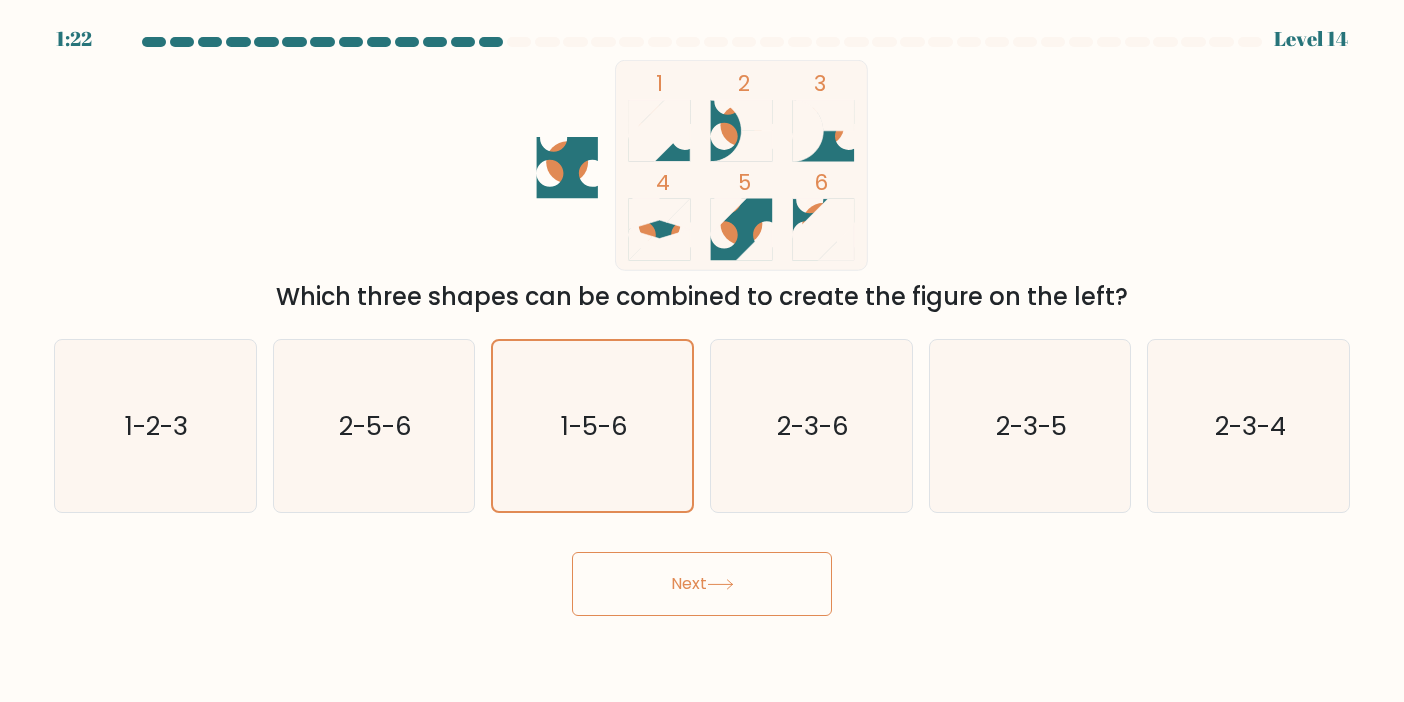 click on "Next" at bounding box center [702, 584] 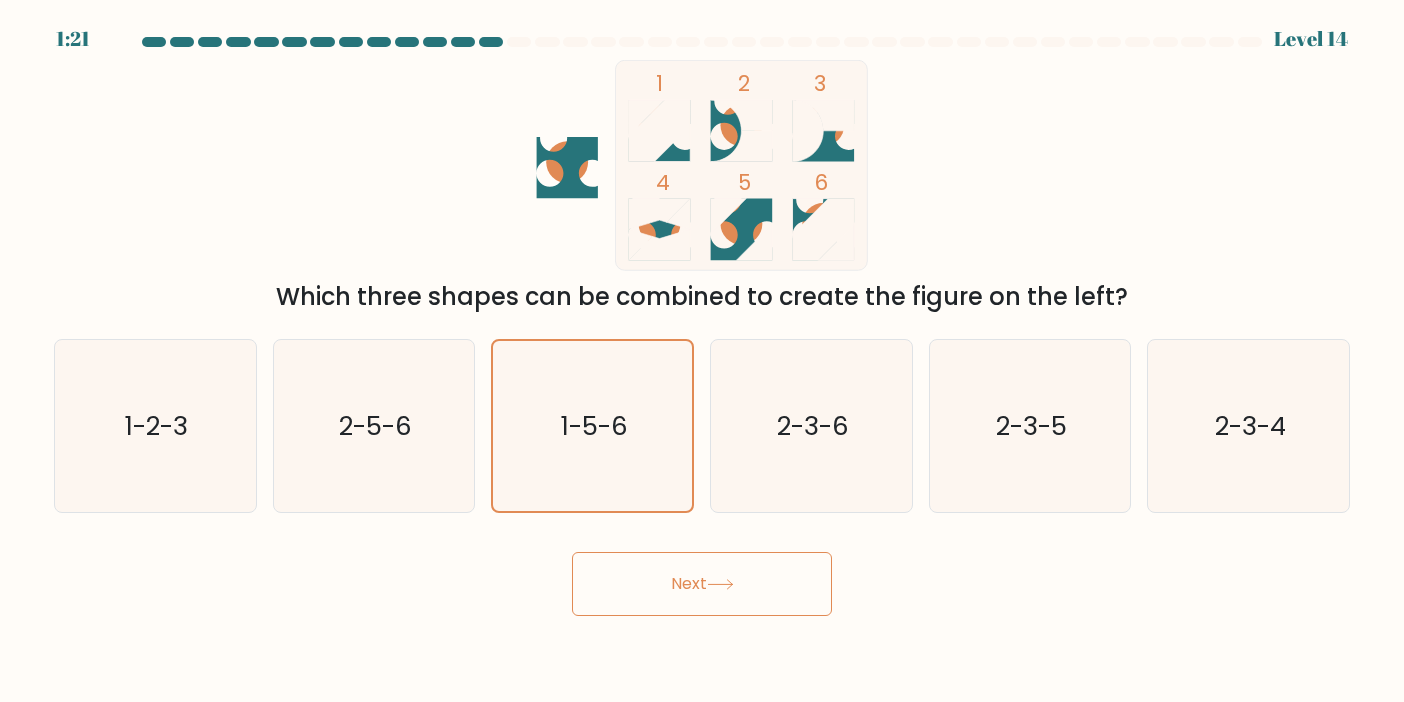 click on "Next" at bounding box center (702, 584) 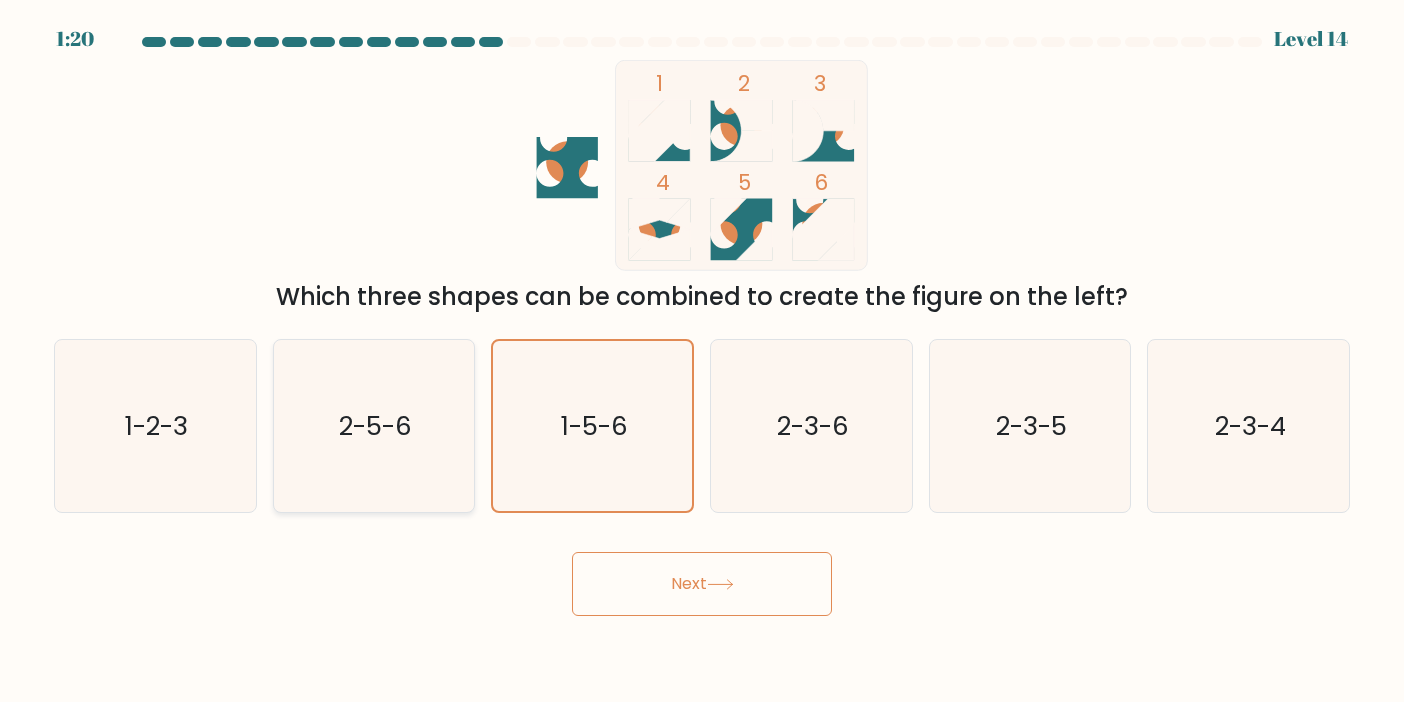 click on "2-5-6" 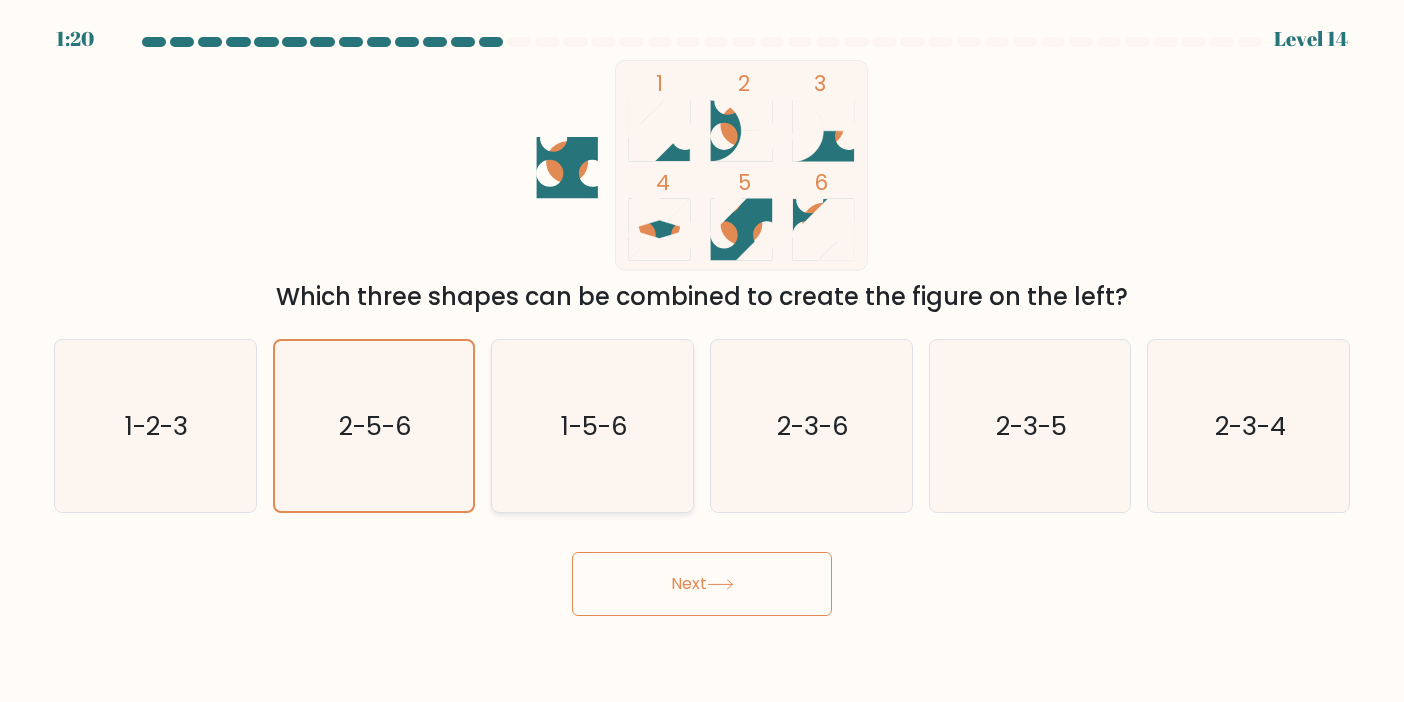 click on "1-5-6" 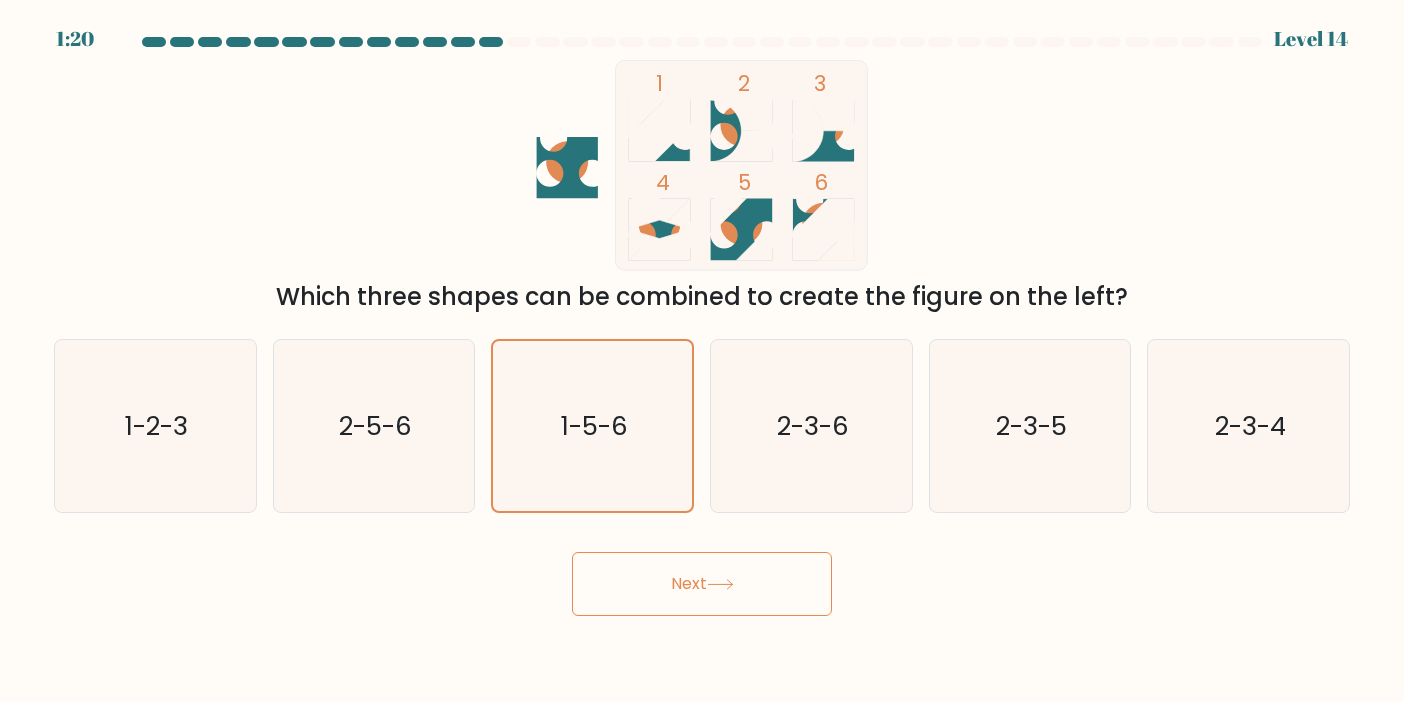 click on "Next" at bounding box center [702, 584] 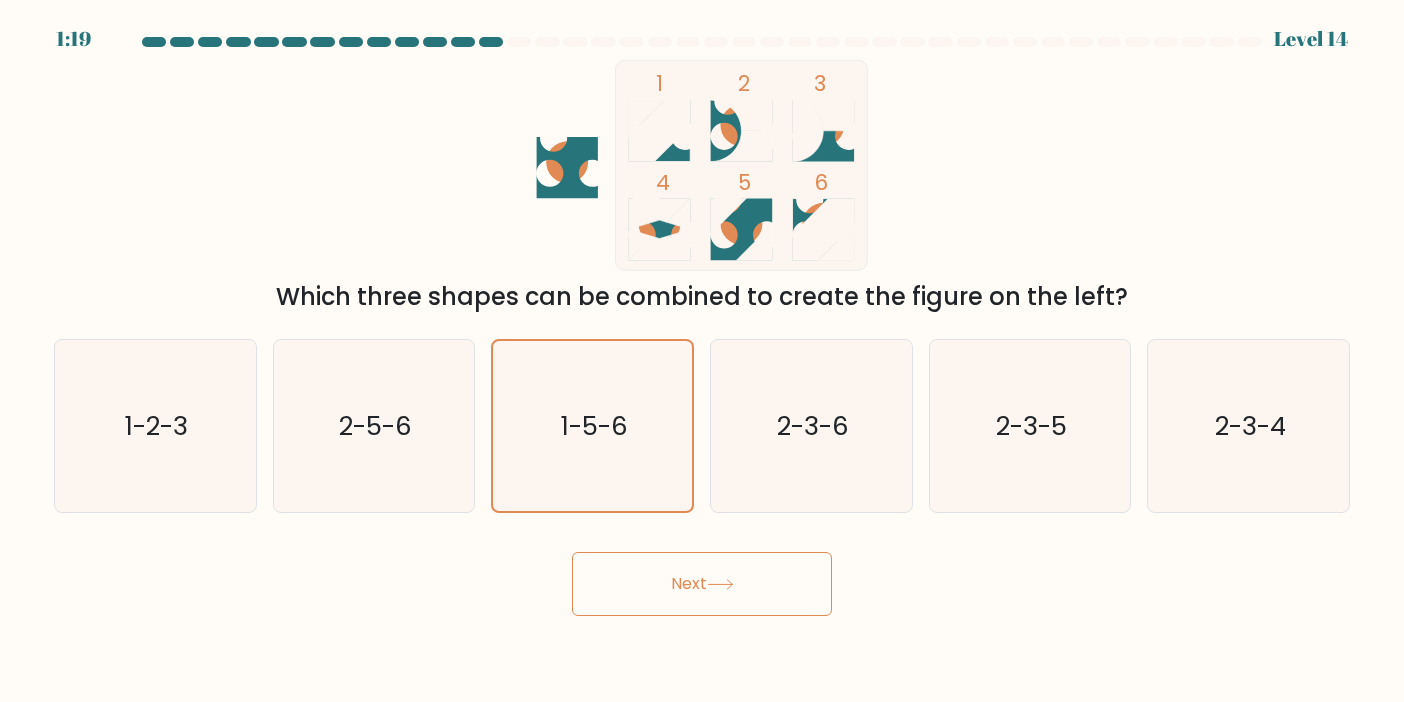 click on "Next" at bounding box center [702, 584] 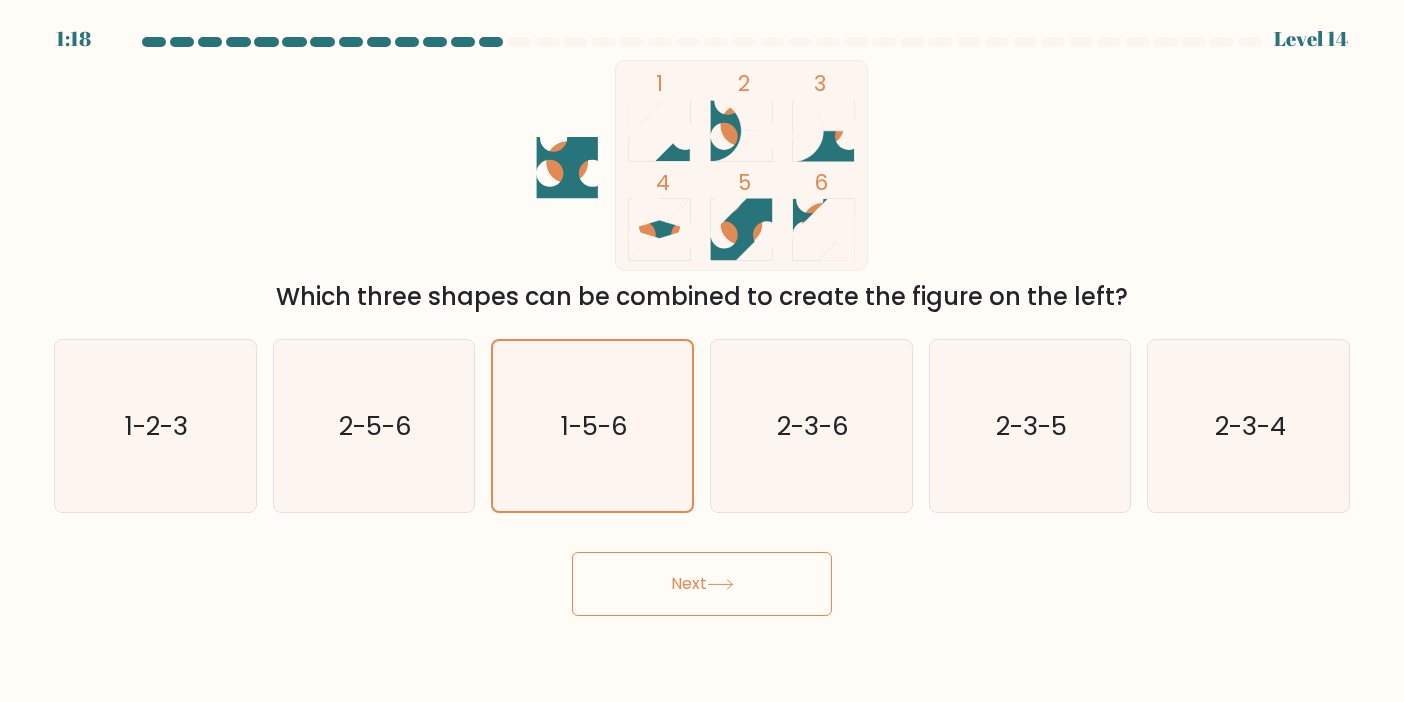click on "Next" at bounding box center (702, 584) 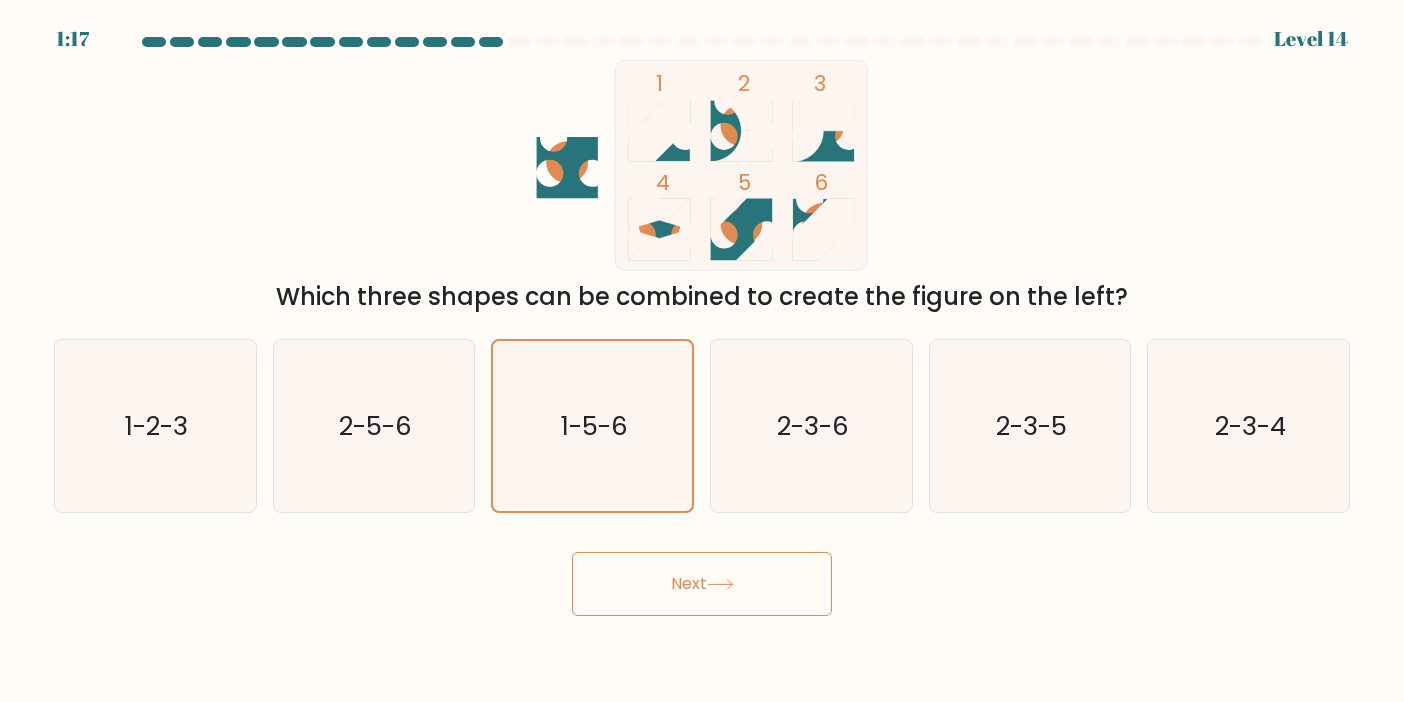 click on "Next" at bounding box center [702, 584] 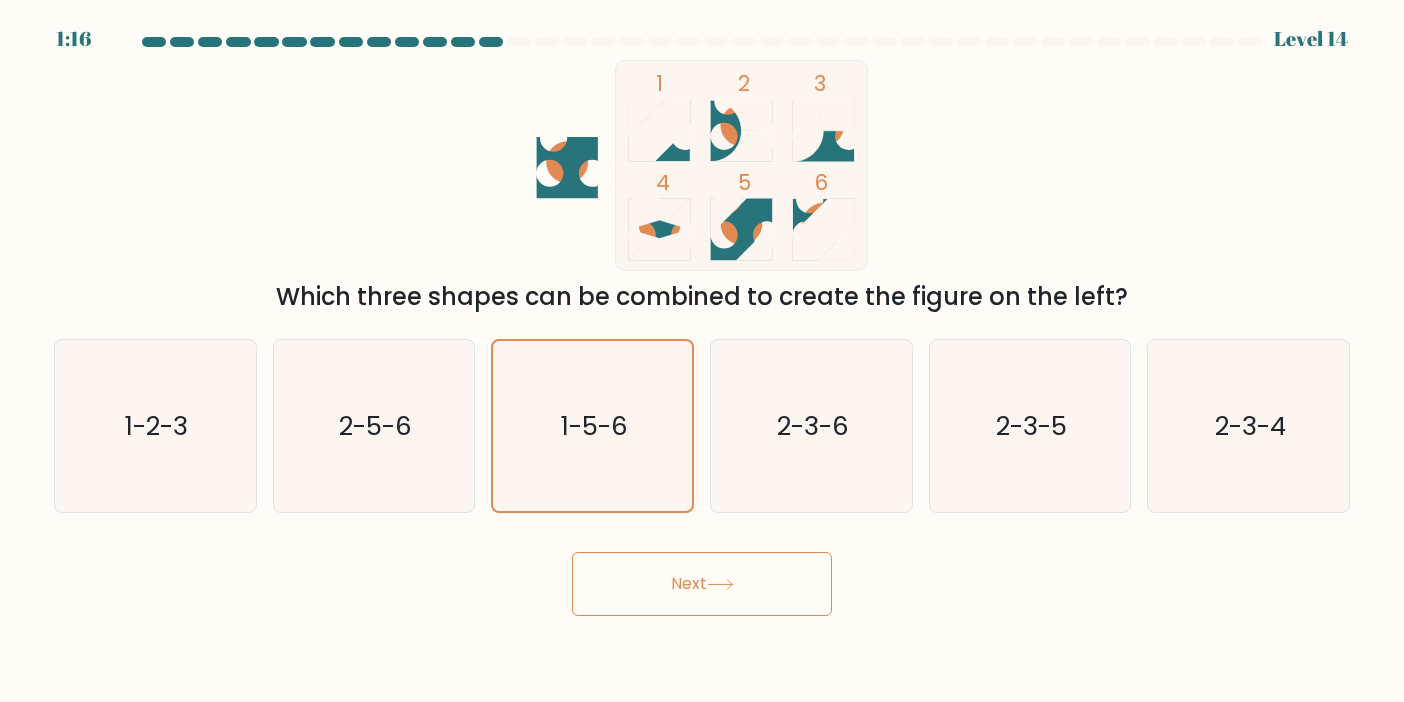 click on "Next" at bounding box center [702, 584] 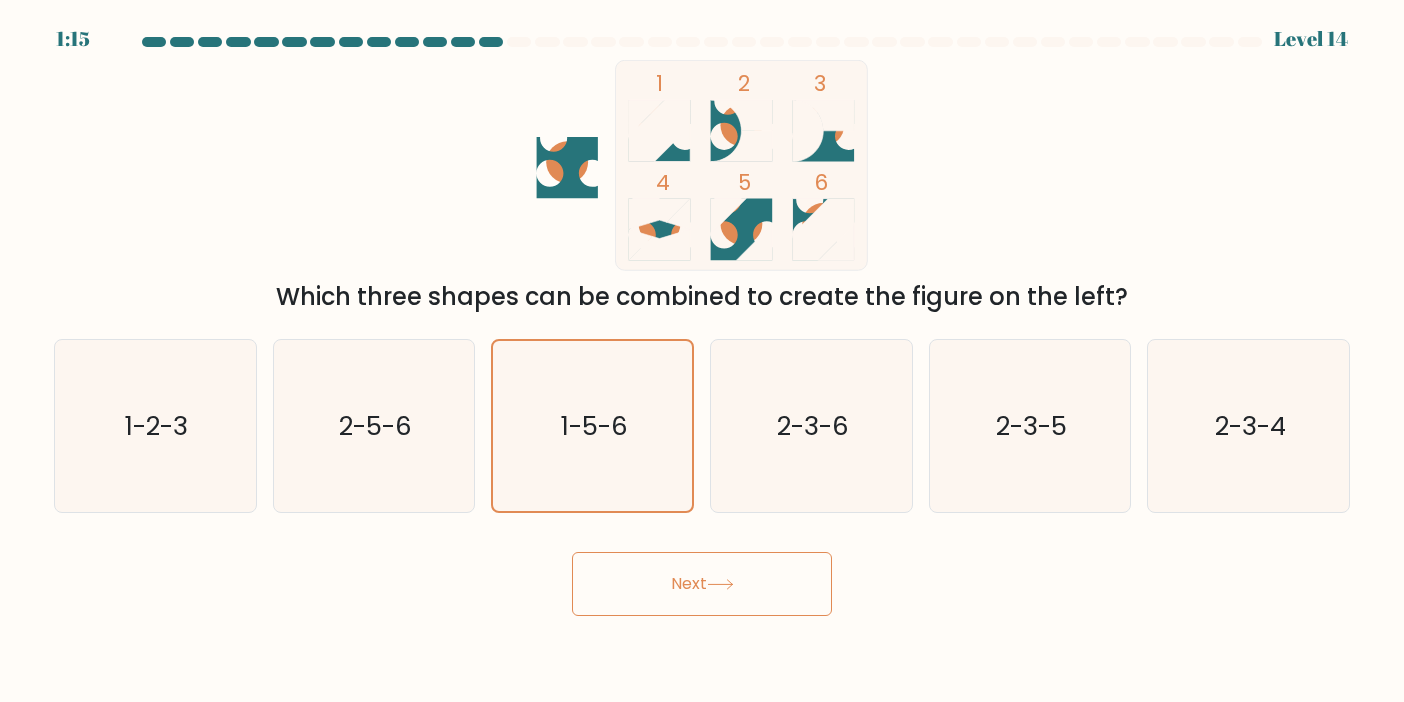 click at bounding box center (702, 42) 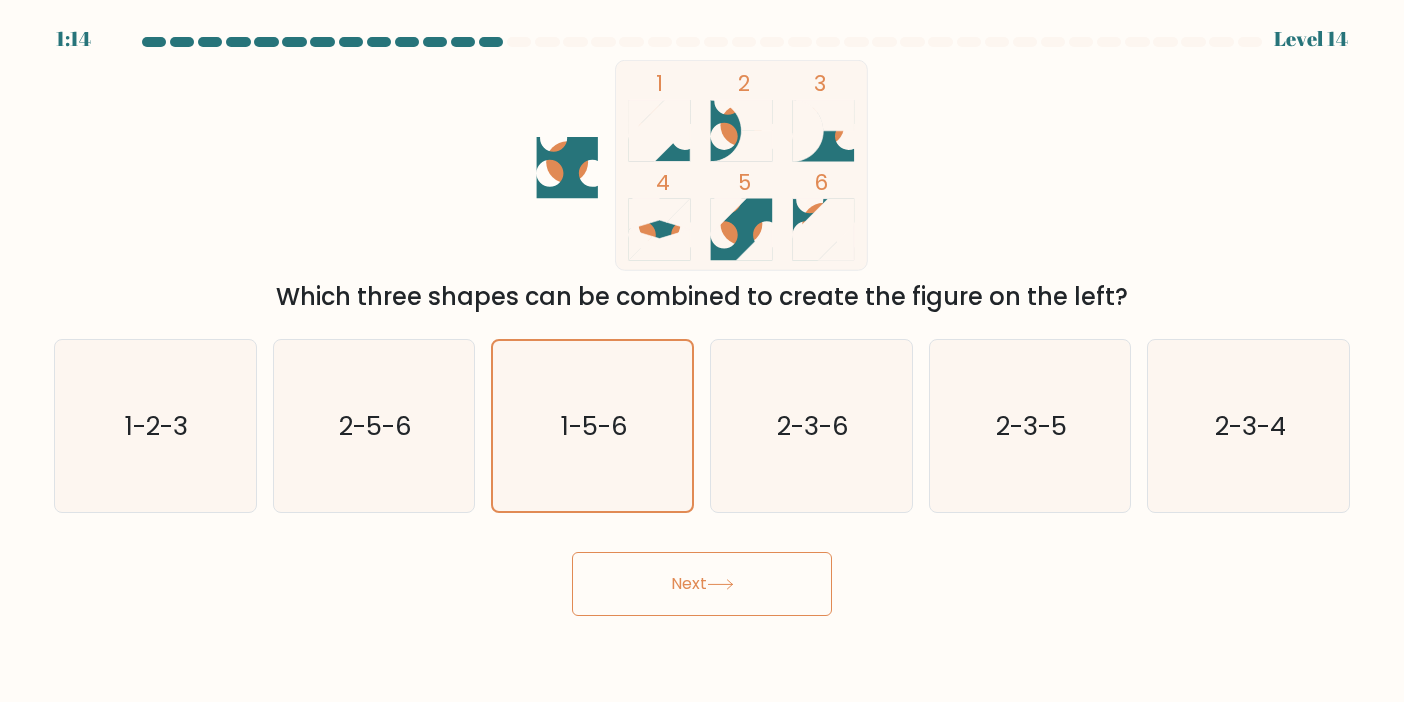 click at bounding box center [463, 42] 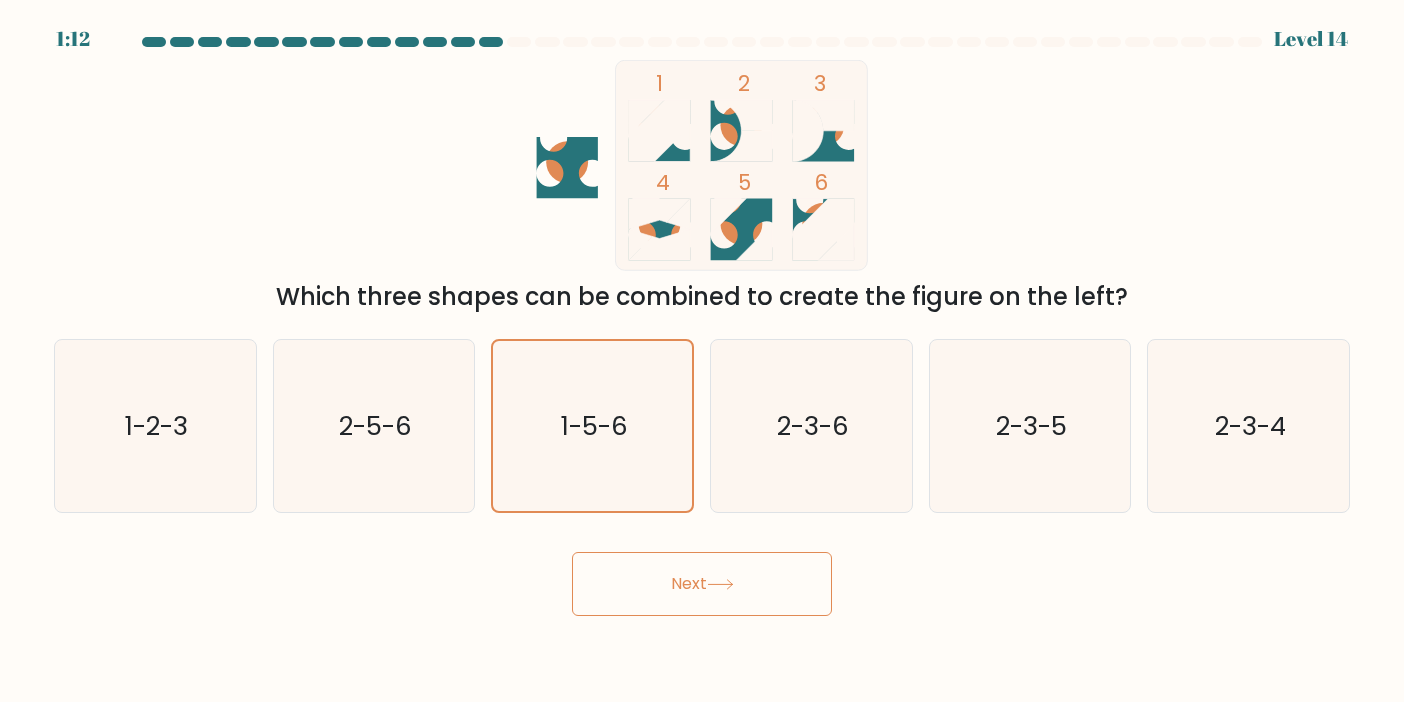 click on "Next" at bounding box center [702, 584] 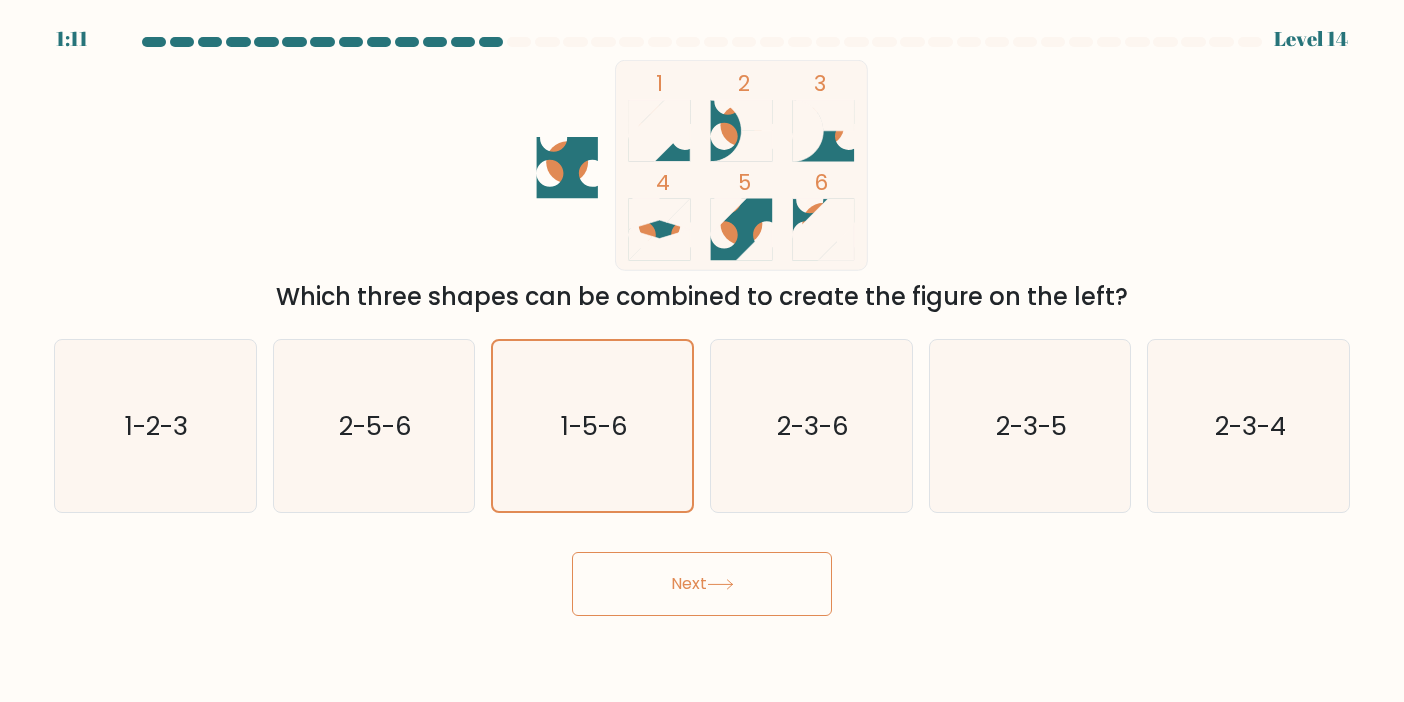 click on "Next" at bounding box center (702, 584) 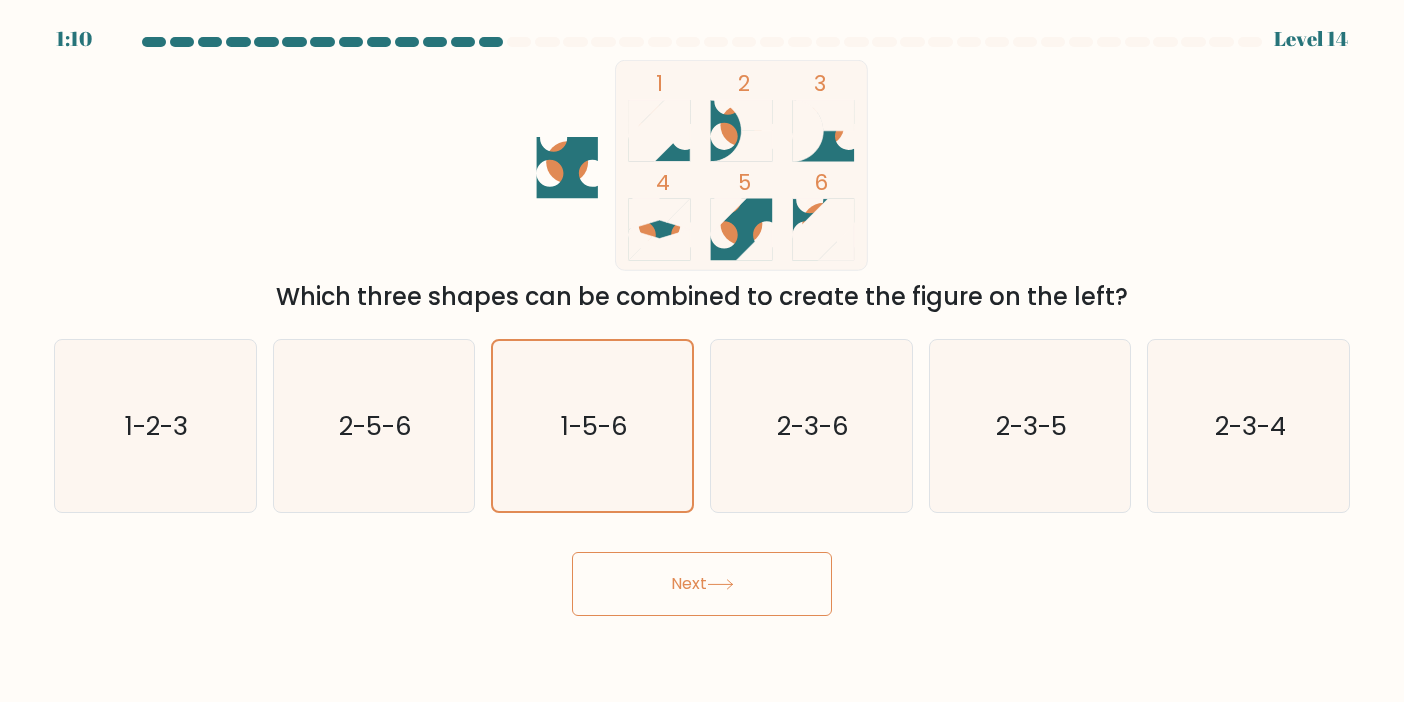 click on "Next" at bounding box center [702, 584] 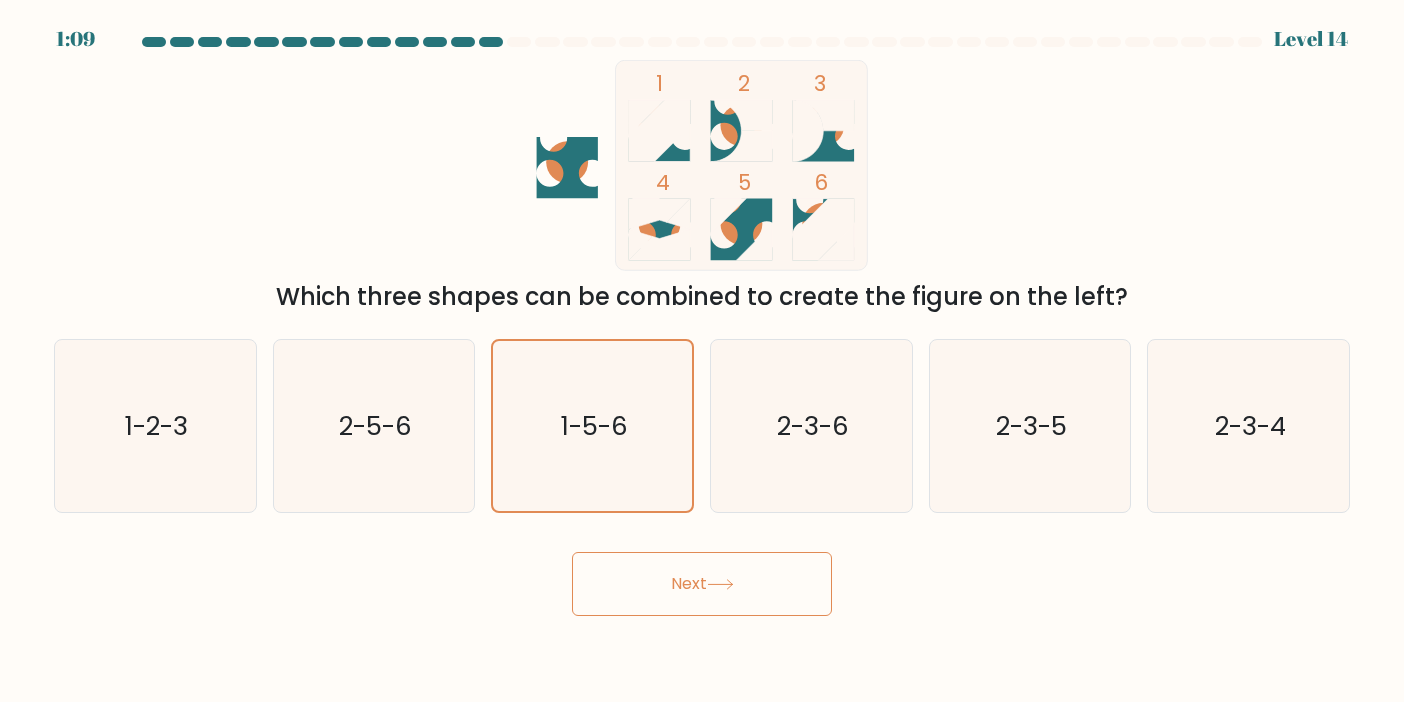 click on "Next" at bounding box center (702, 584) 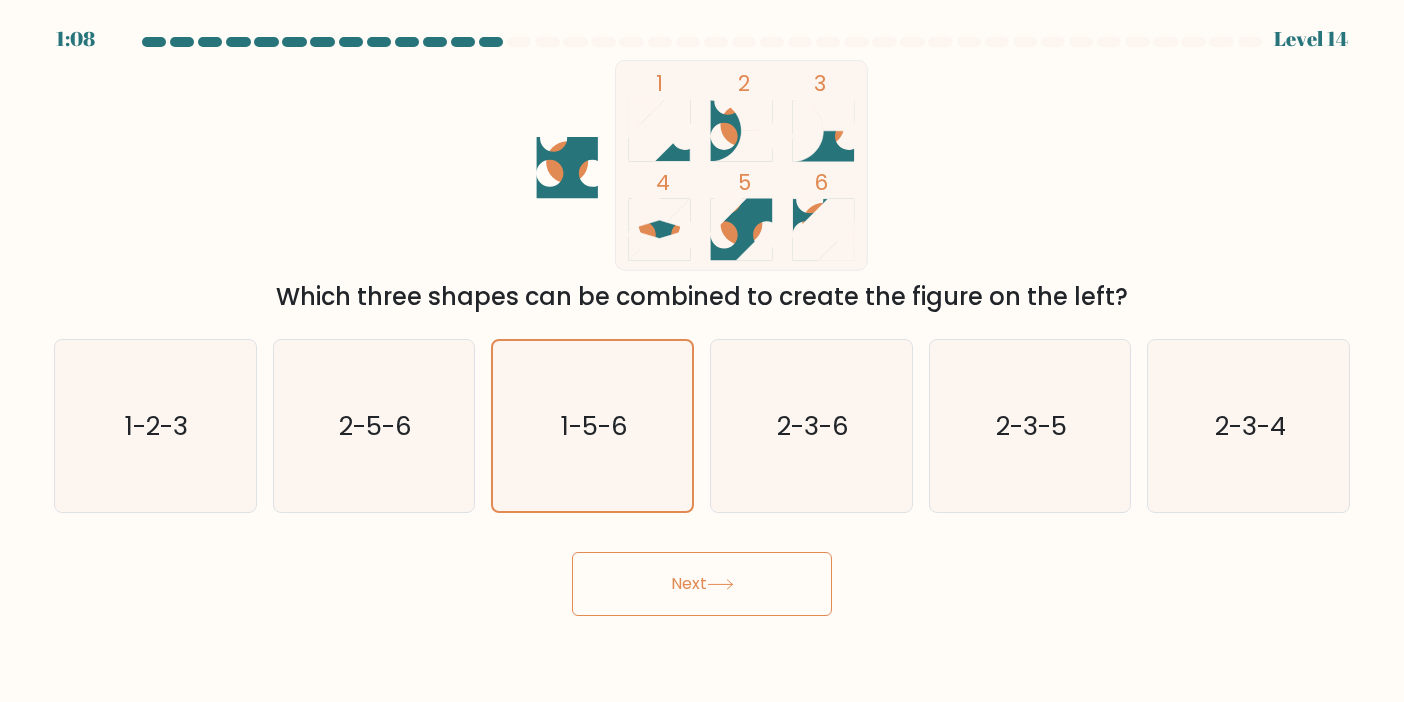 click on "Next" at bounding box center (702, 584) 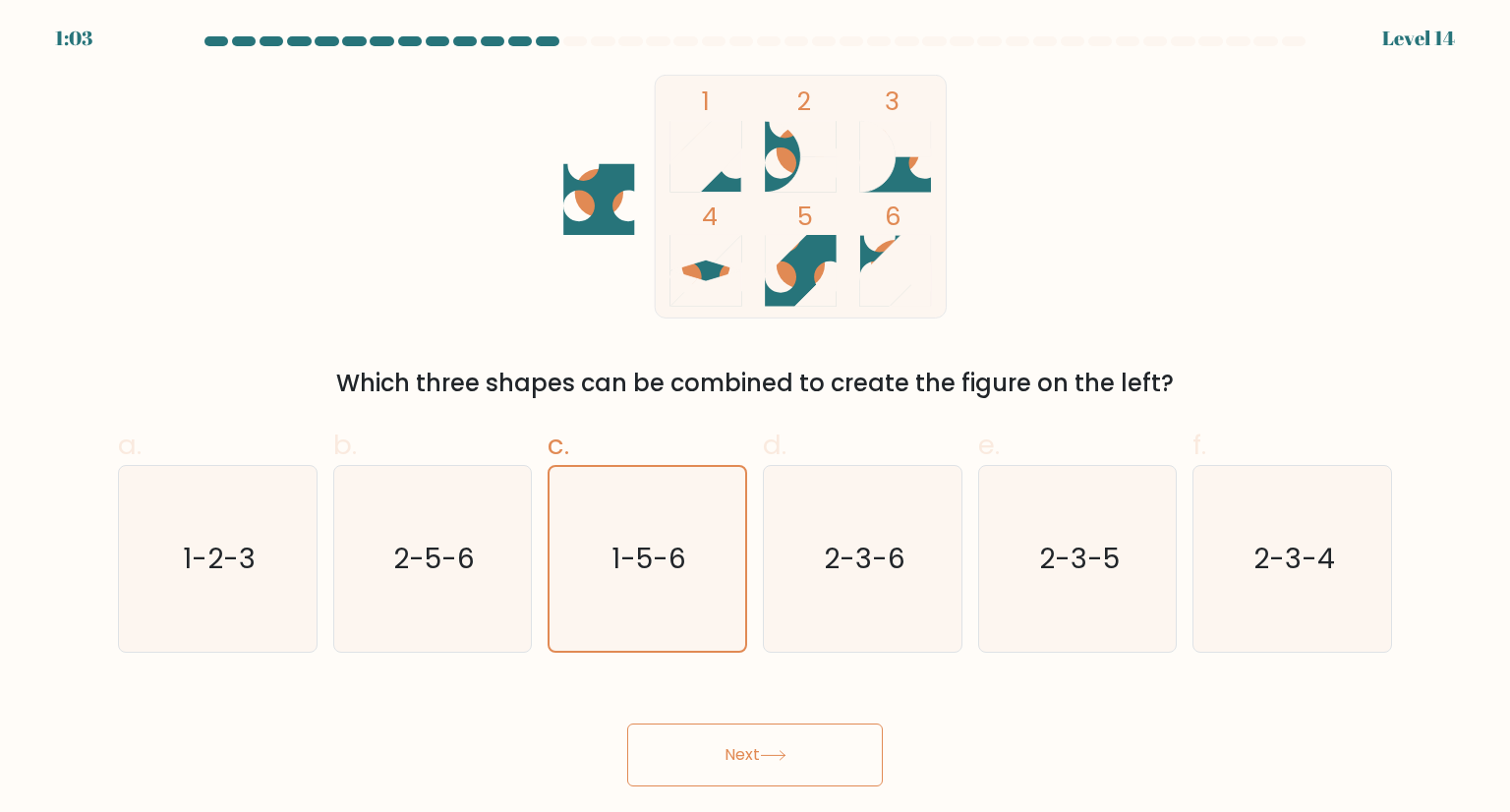click on "Next" at bounding box center (755, 755) 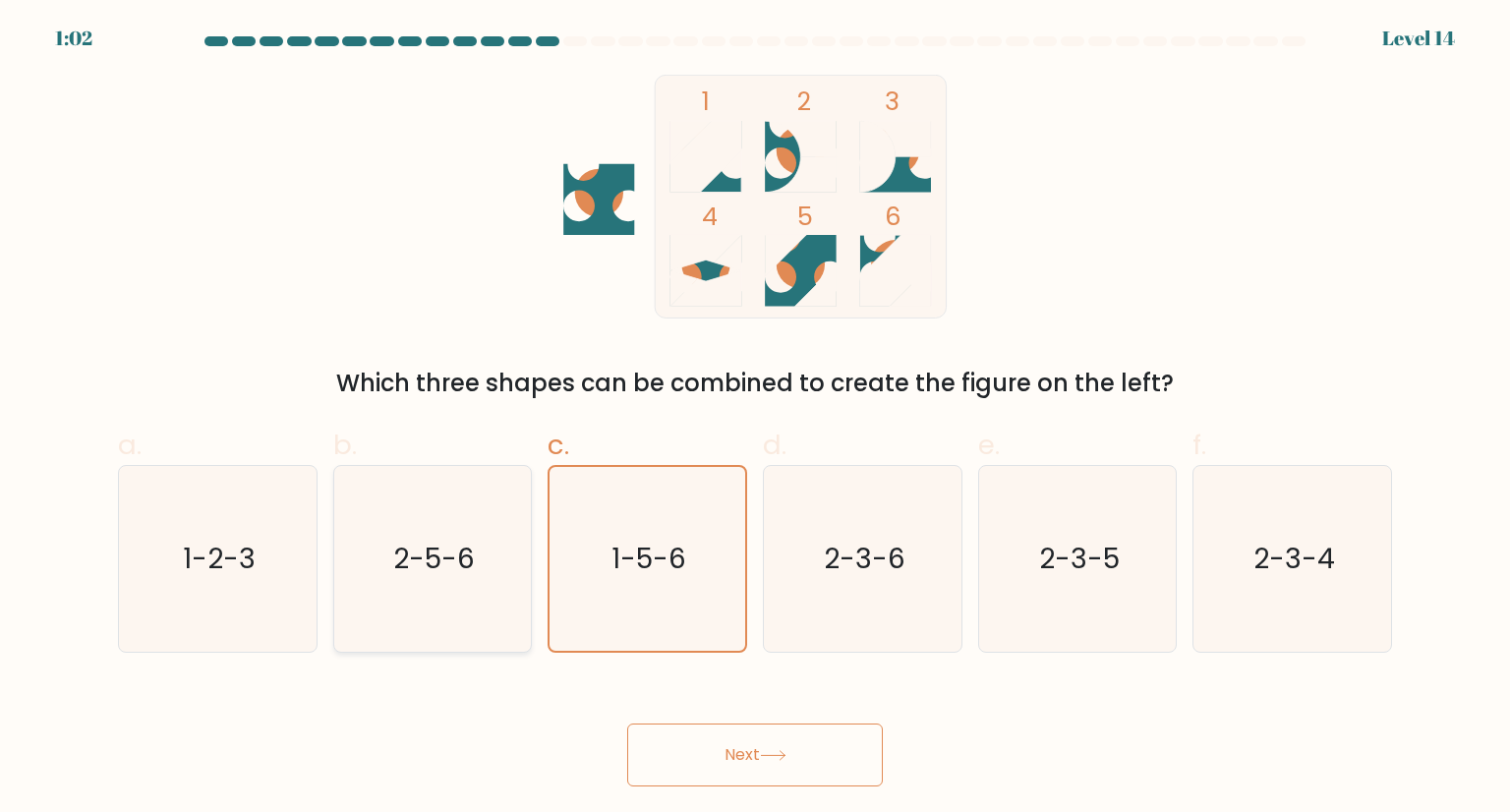 click on "2-5-6" 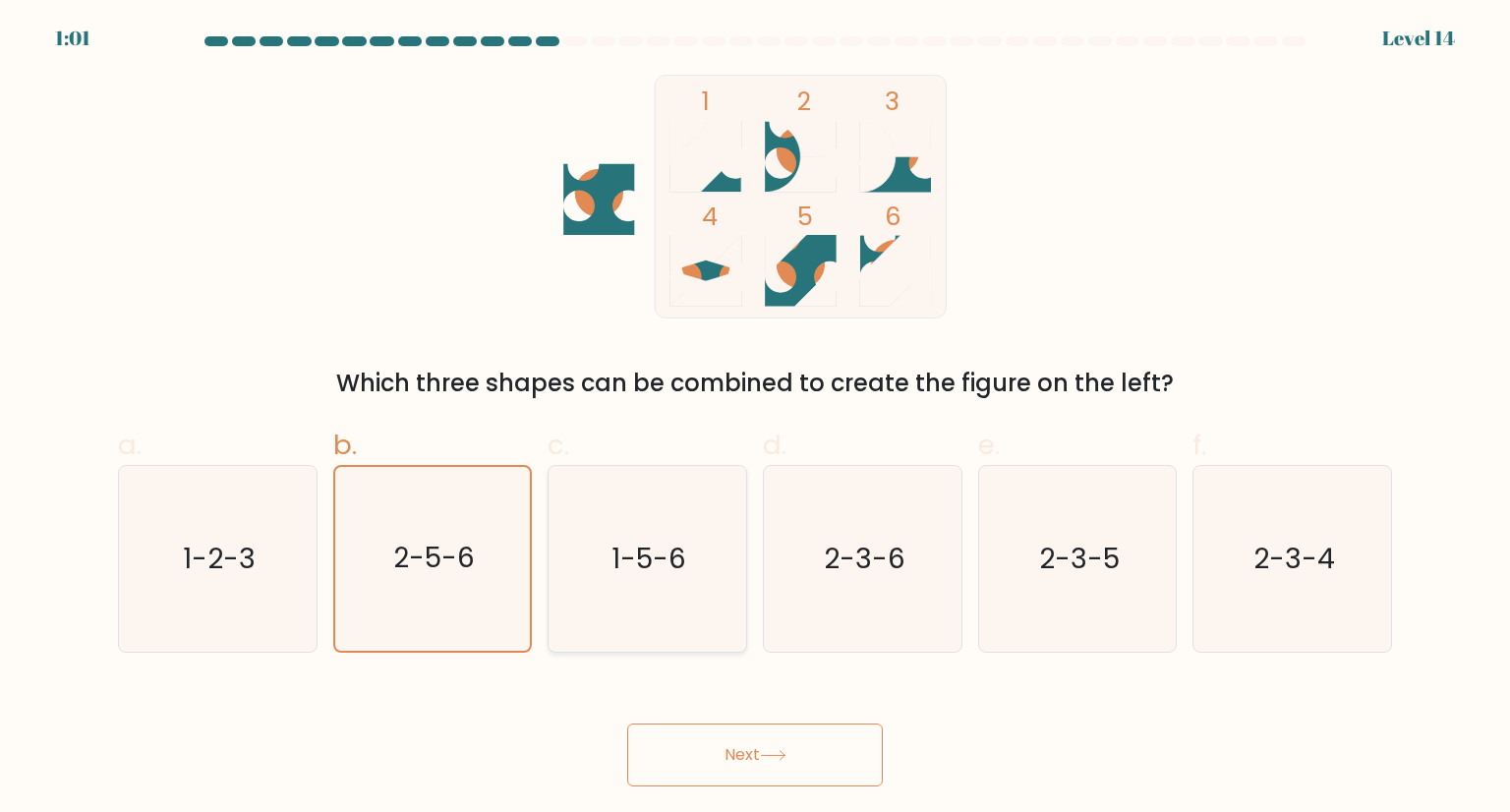 click on "1-5-6" 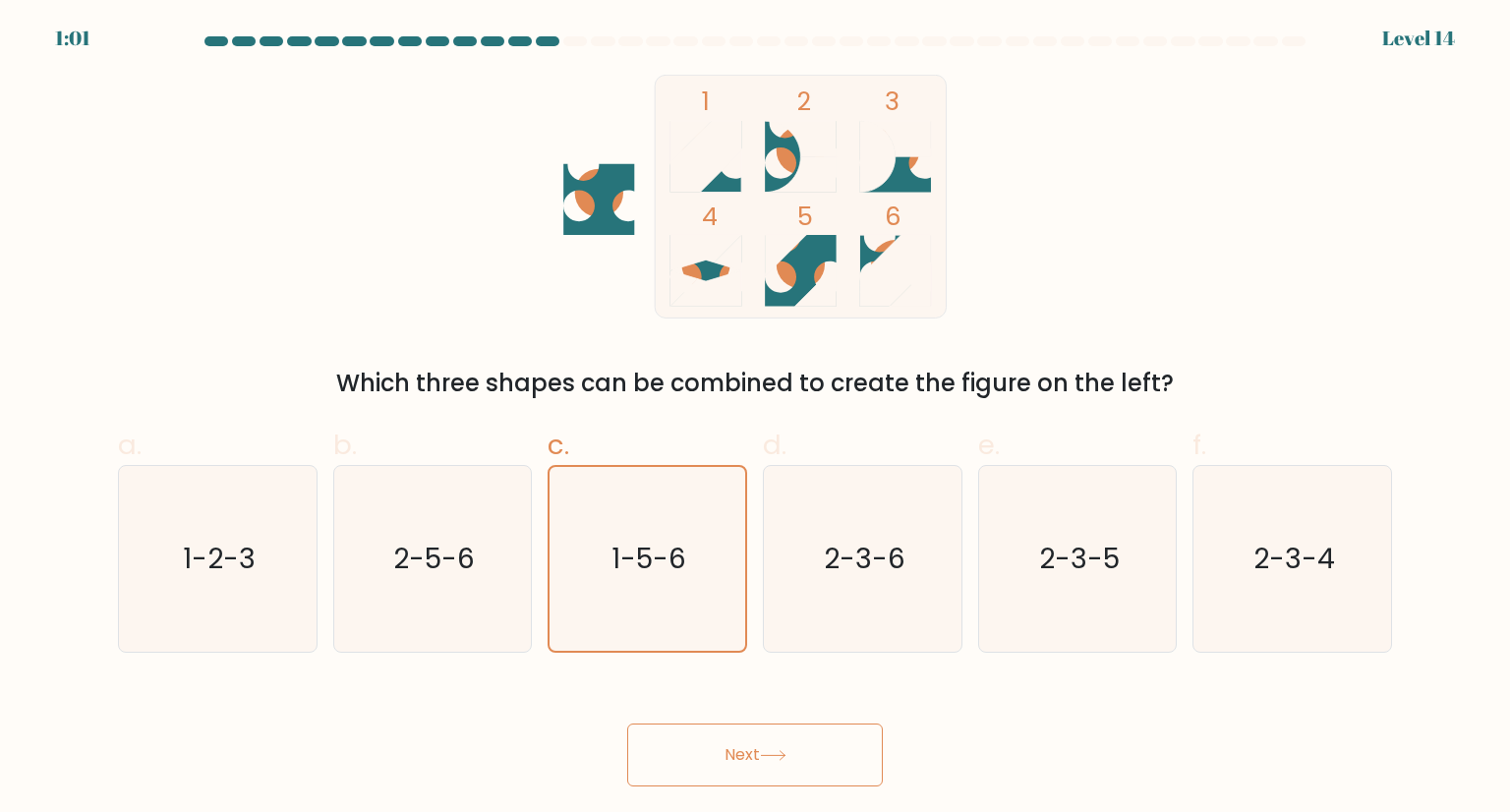click on "Next" at bounding box center [755, 755] 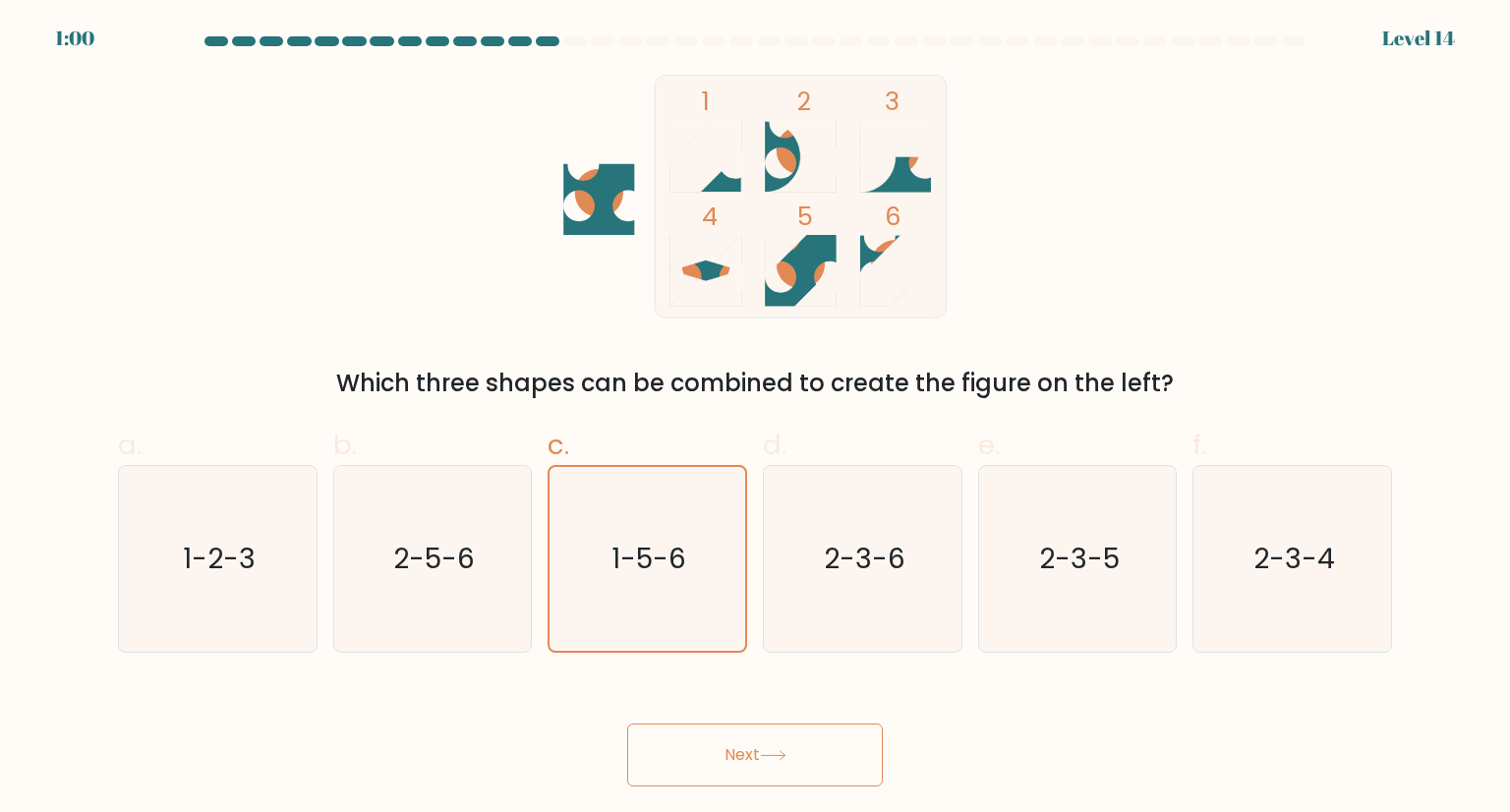 click on "Next" at bounding box center [755, 755] 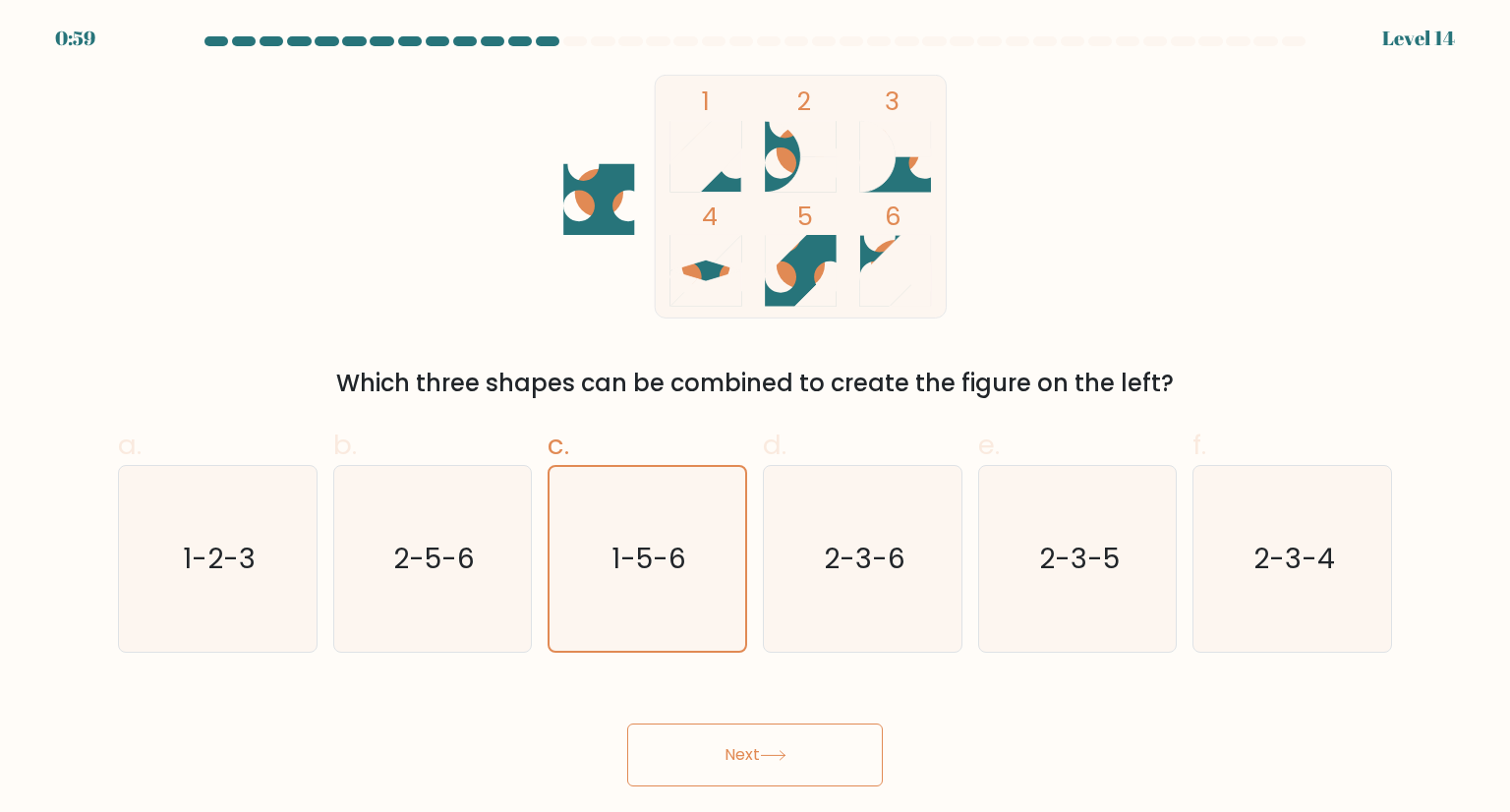 click on "Next" at bounding box center (755, 755) 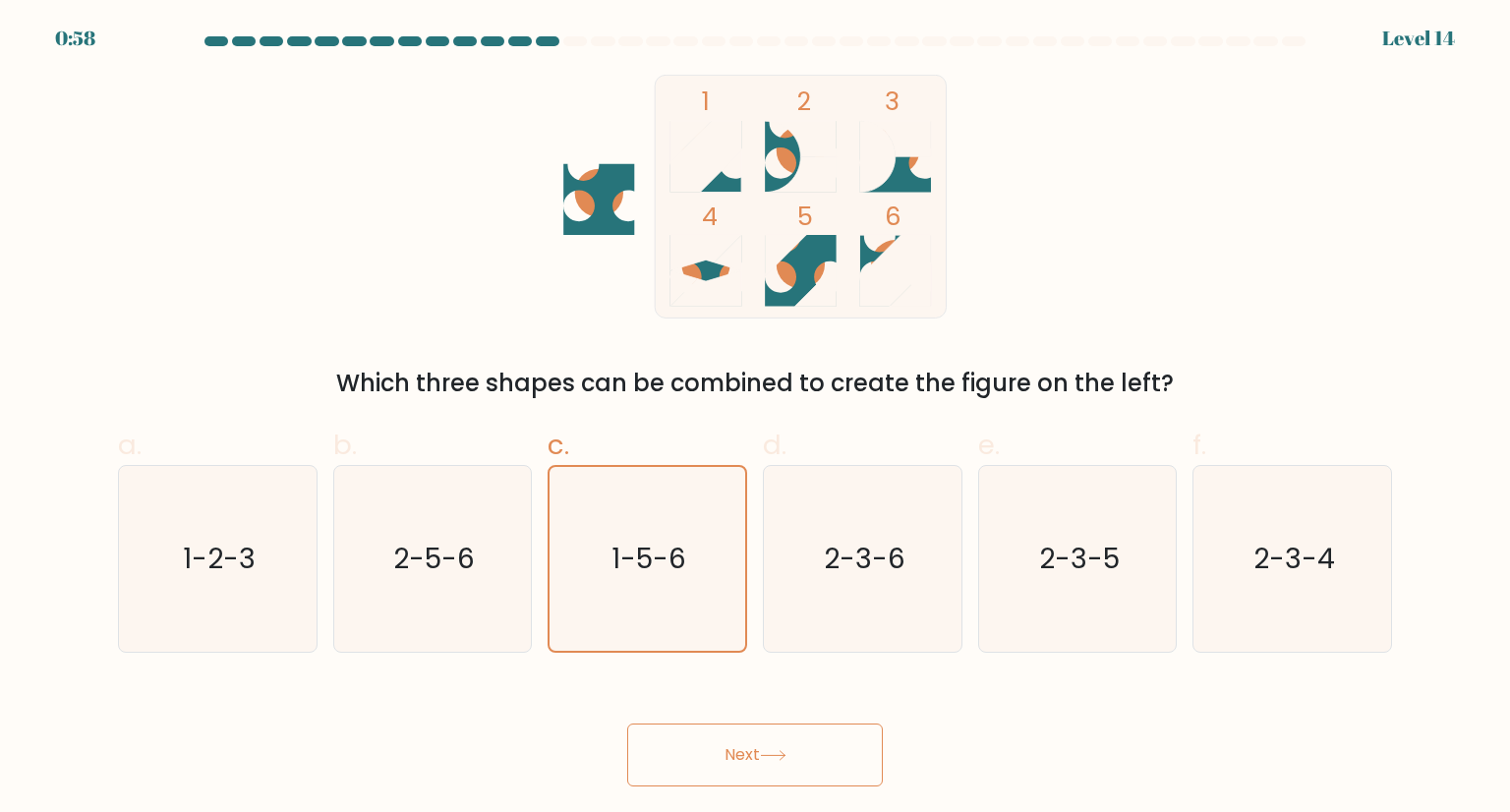 type 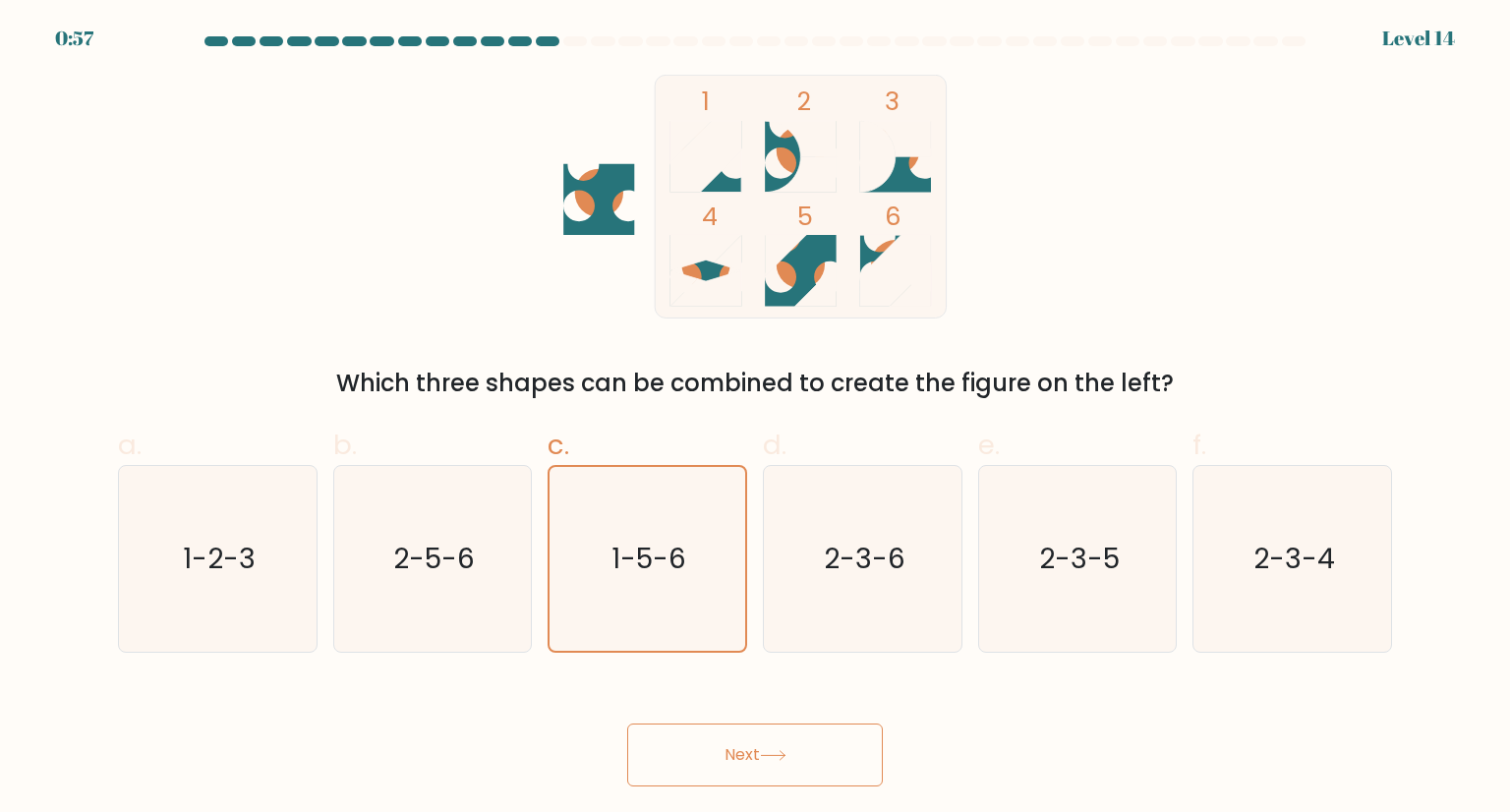 click on "Next" at bounding box center [755, 755] 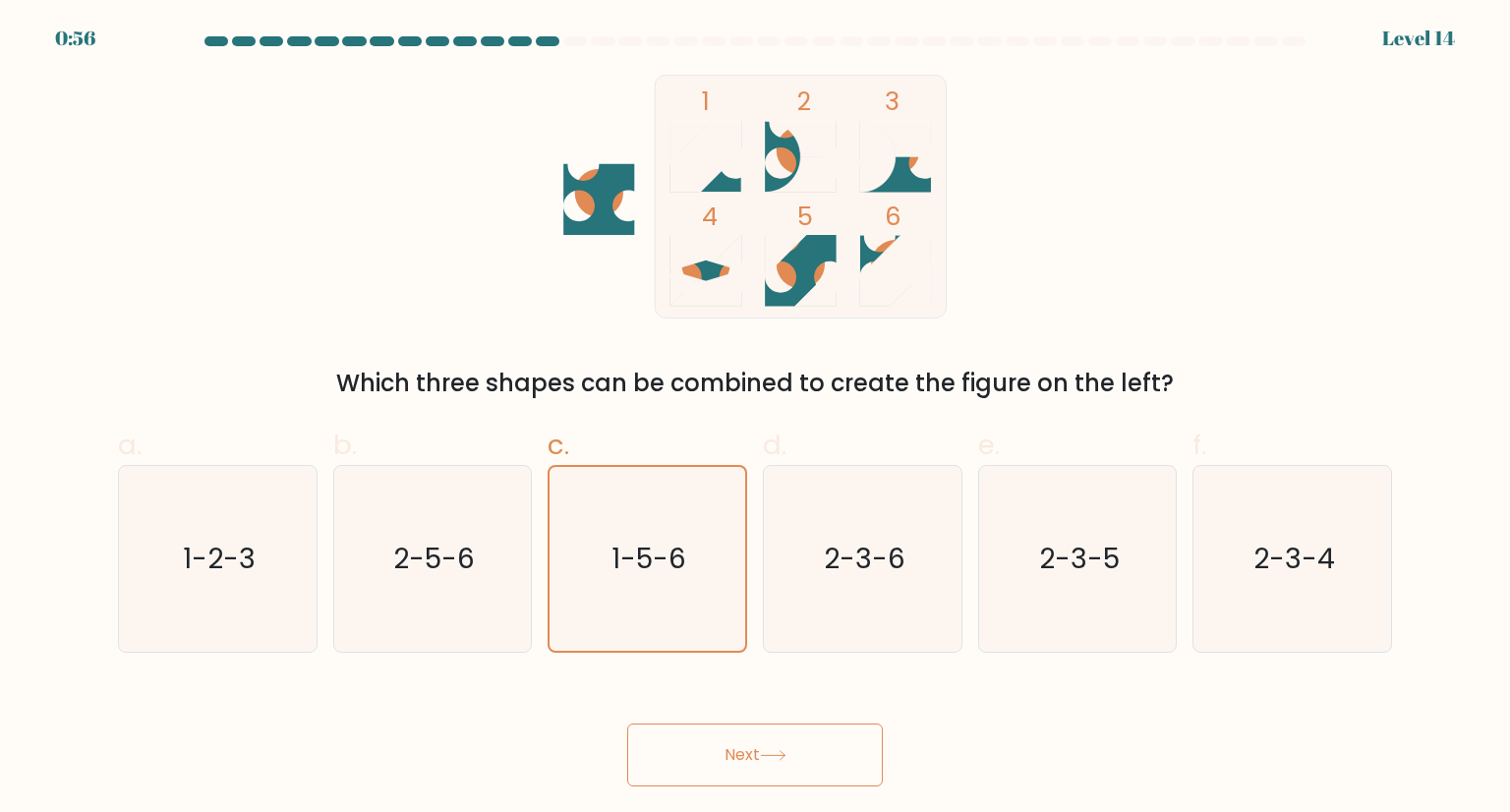 click on "Next" at bounding box center [755, 755] 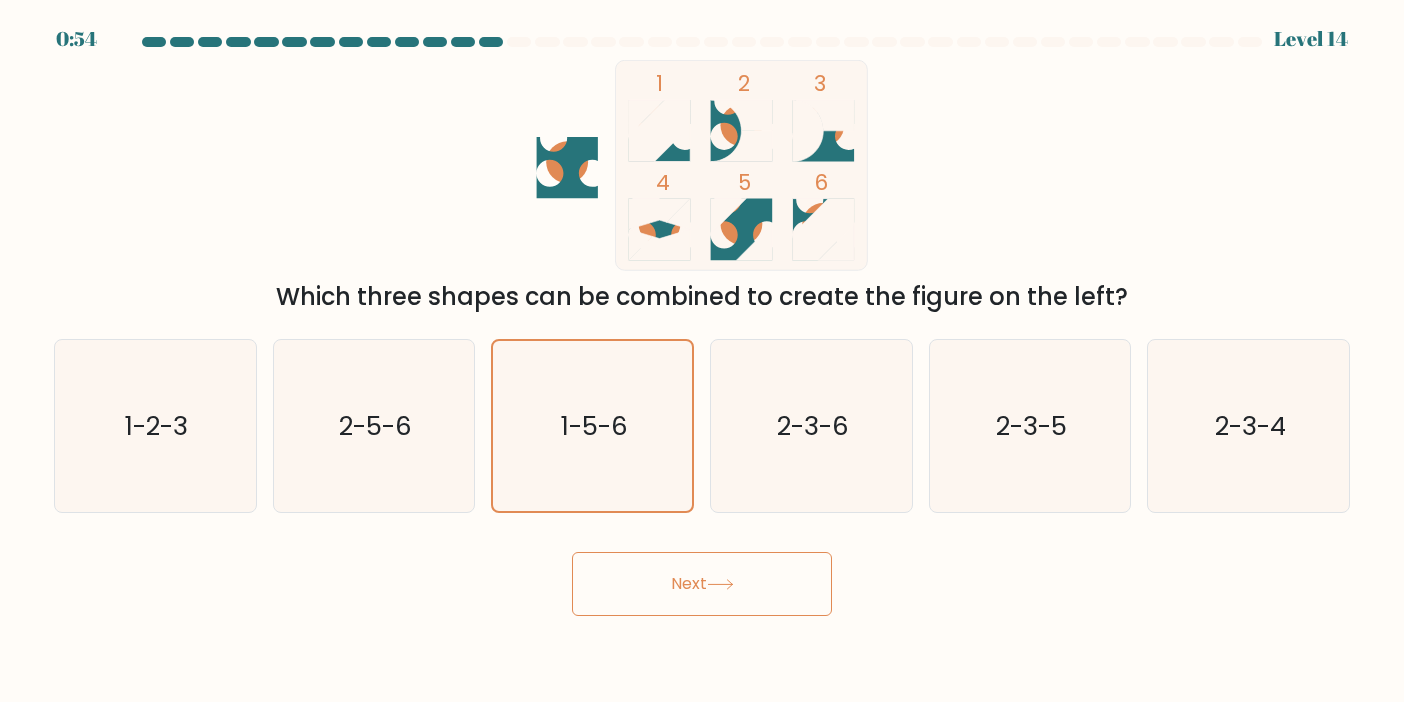 click on "Next" at bounding box center [702, 584] 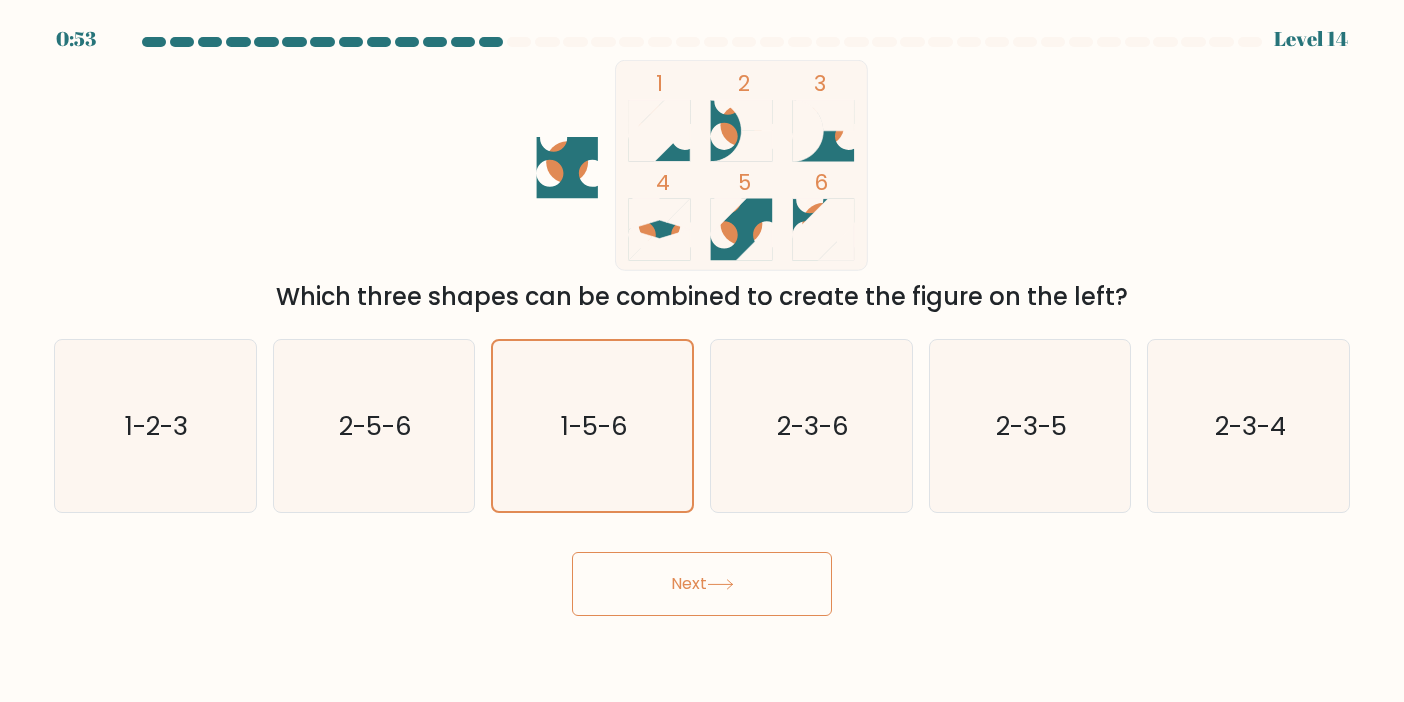 click on "Next" at bounding box center (702, 584) 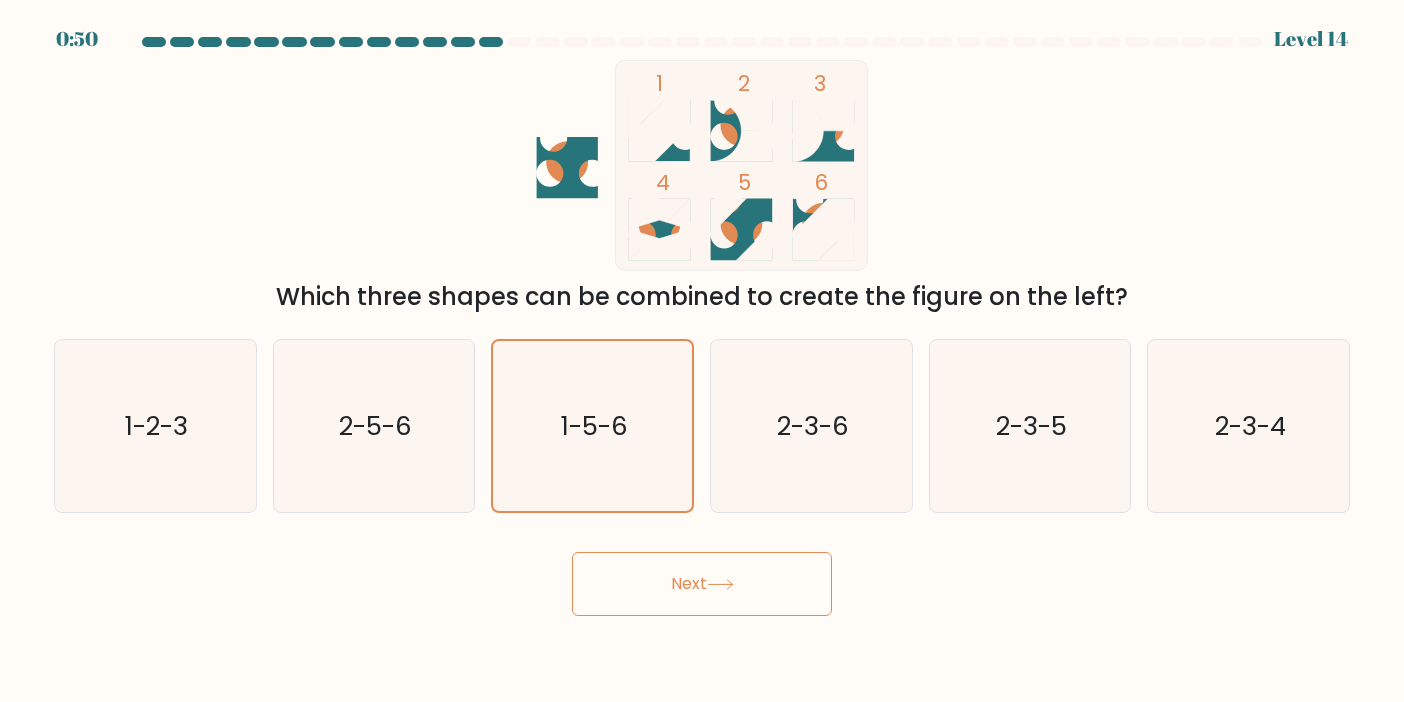click on "Next" at bounding box center (702, 584) 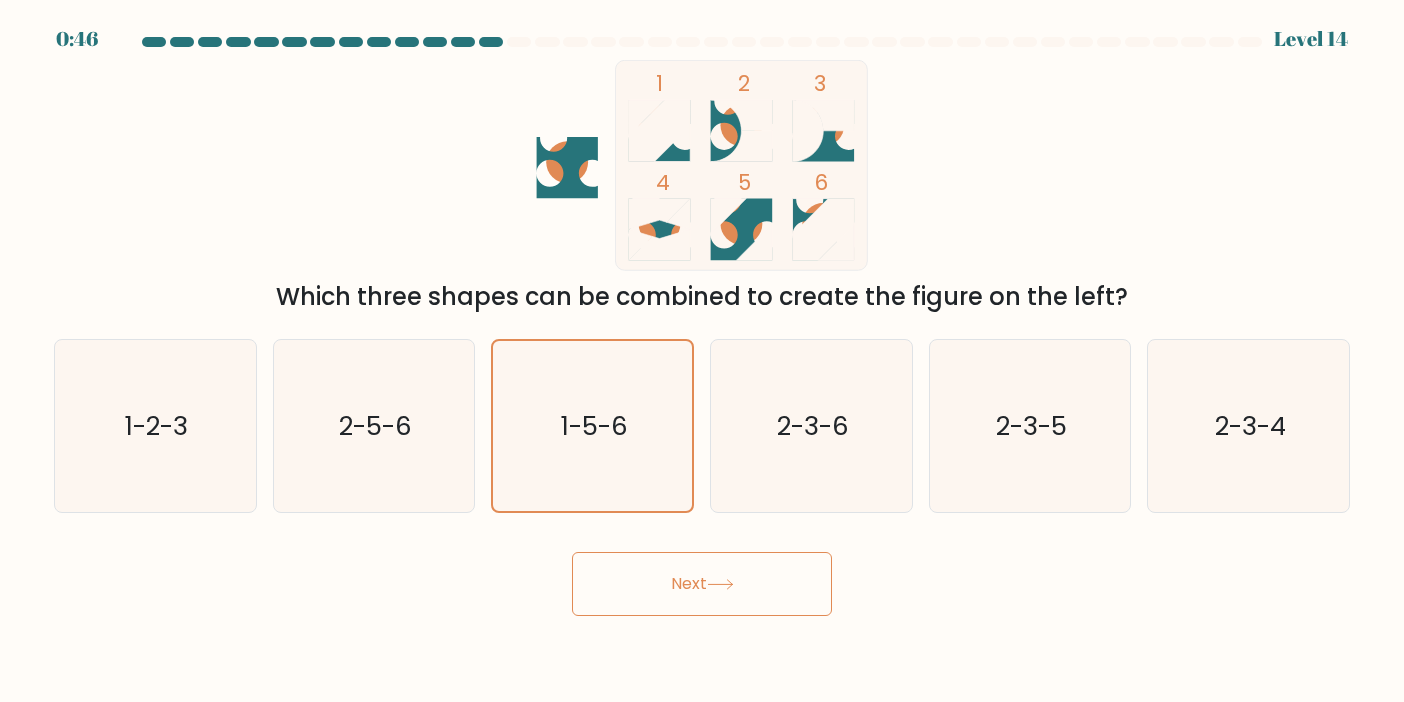 click on "Next" at bounding box center [702, 584] 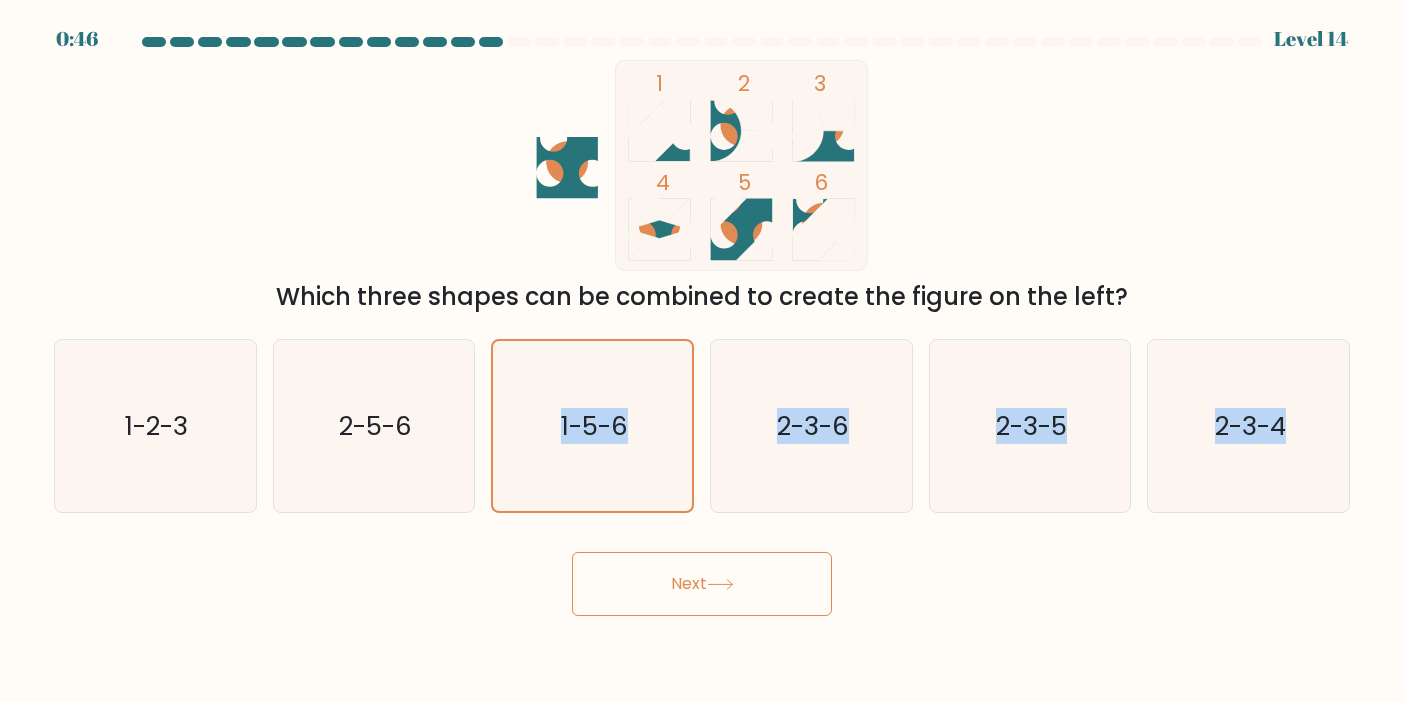 drag, startPoint x: 988, startPoint y: 668, endPoint x: 674, endPoint y: 590, distance: 323.54288 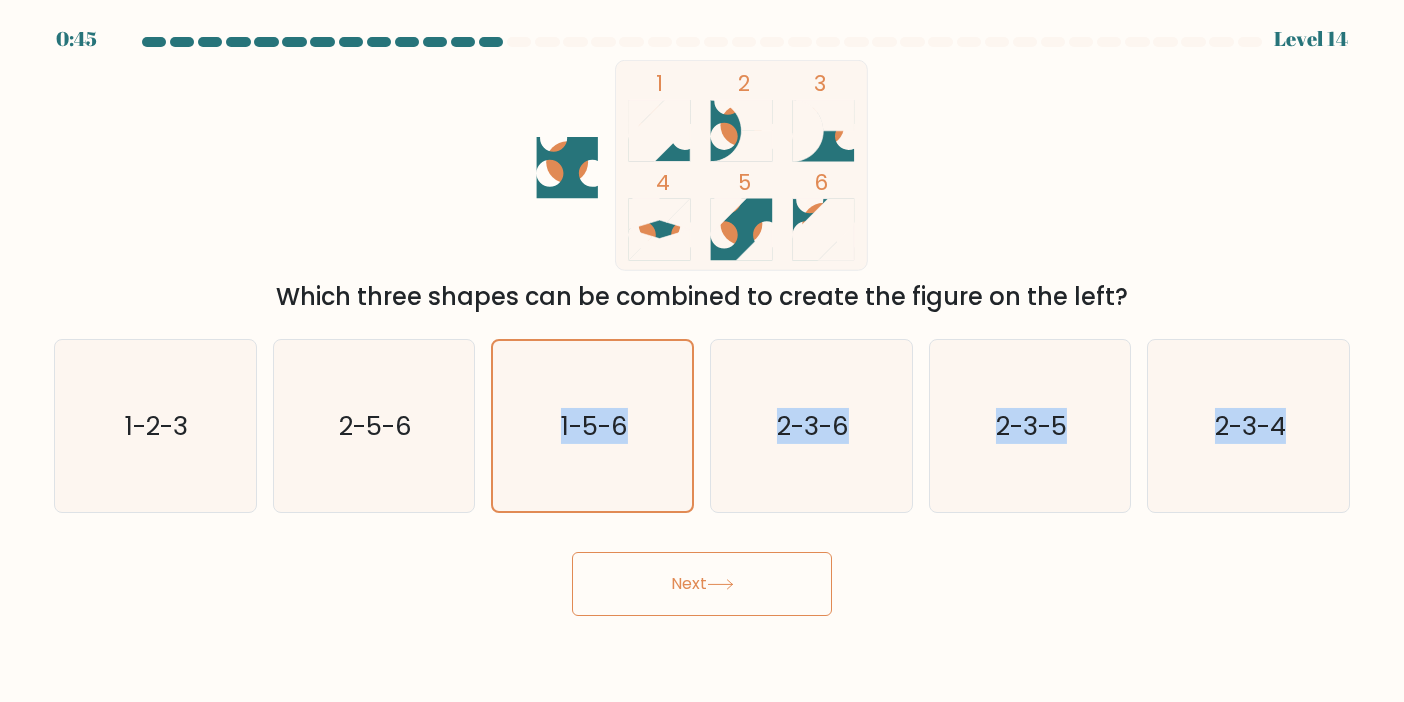 click on "Next" at bounding box center [702, 584] 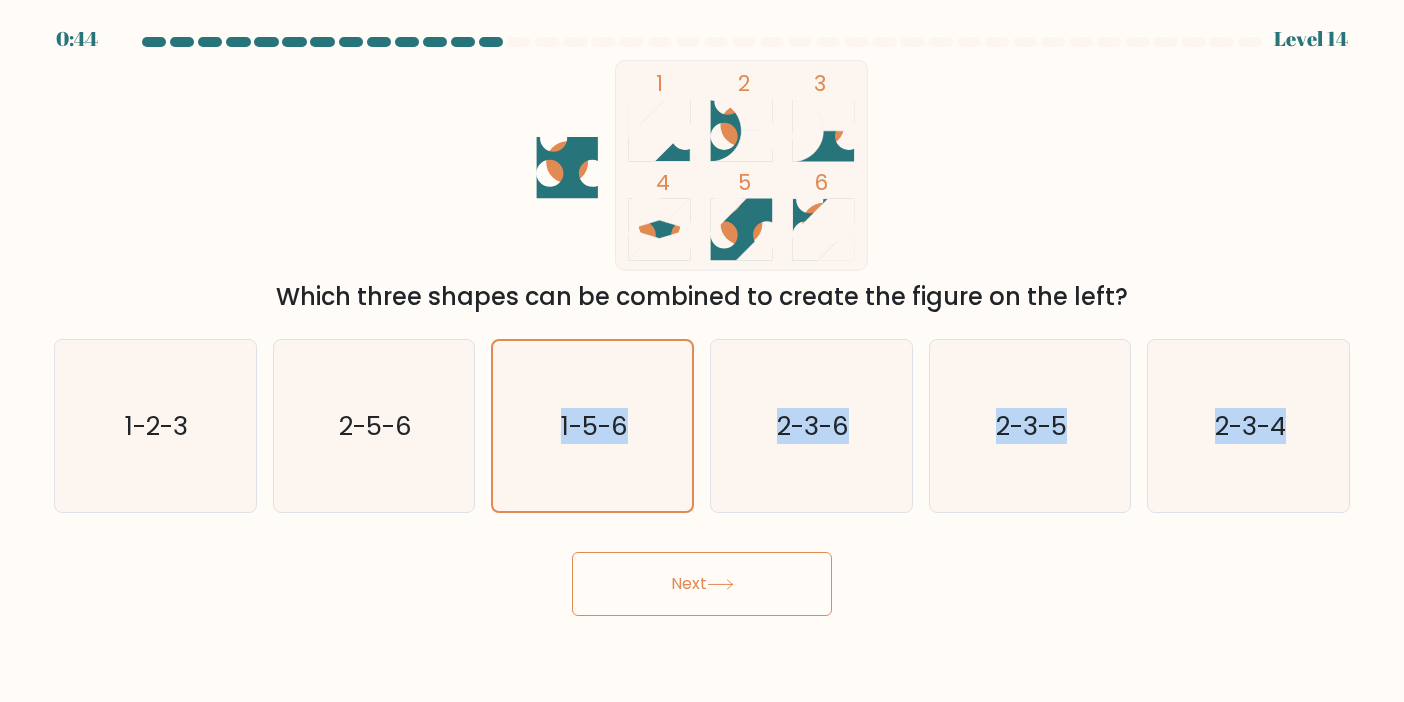 click on "Next" at bounding box center [702, 584] 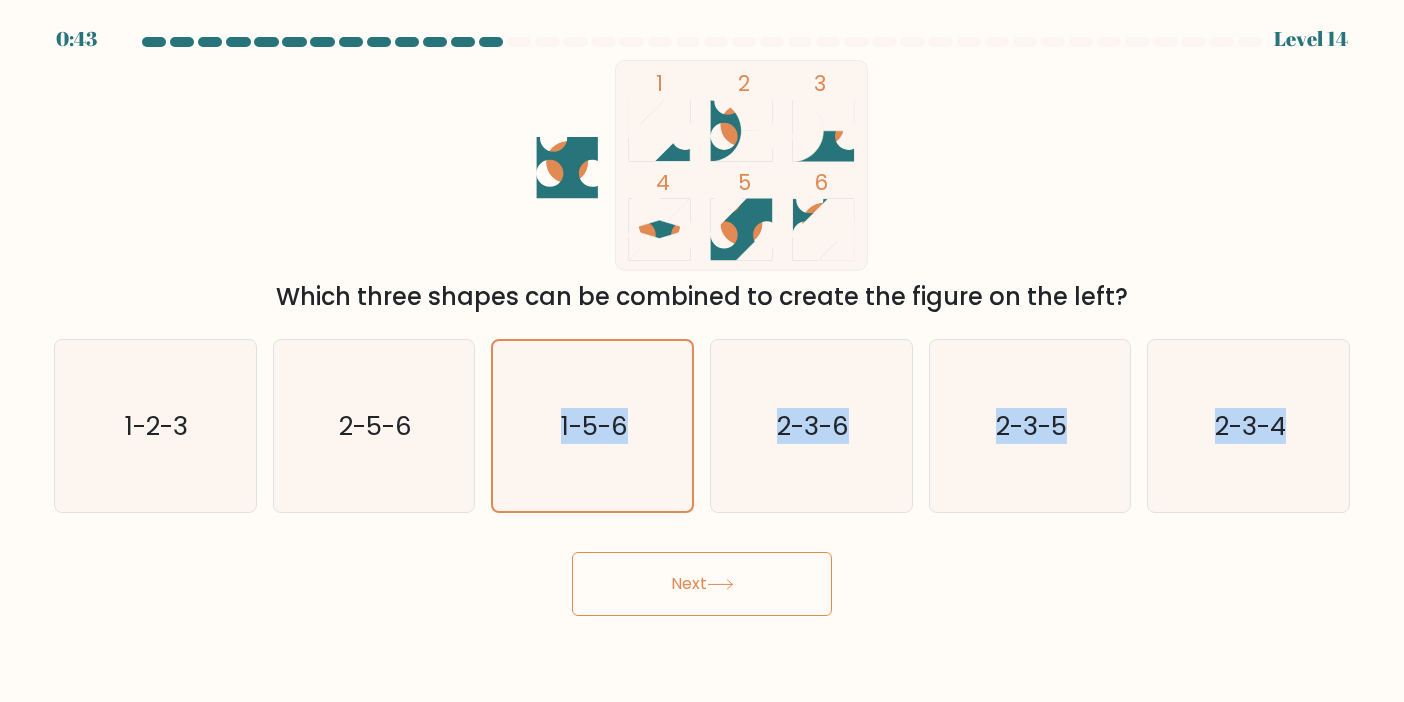click on "Next" at bounding box center [702, 584] 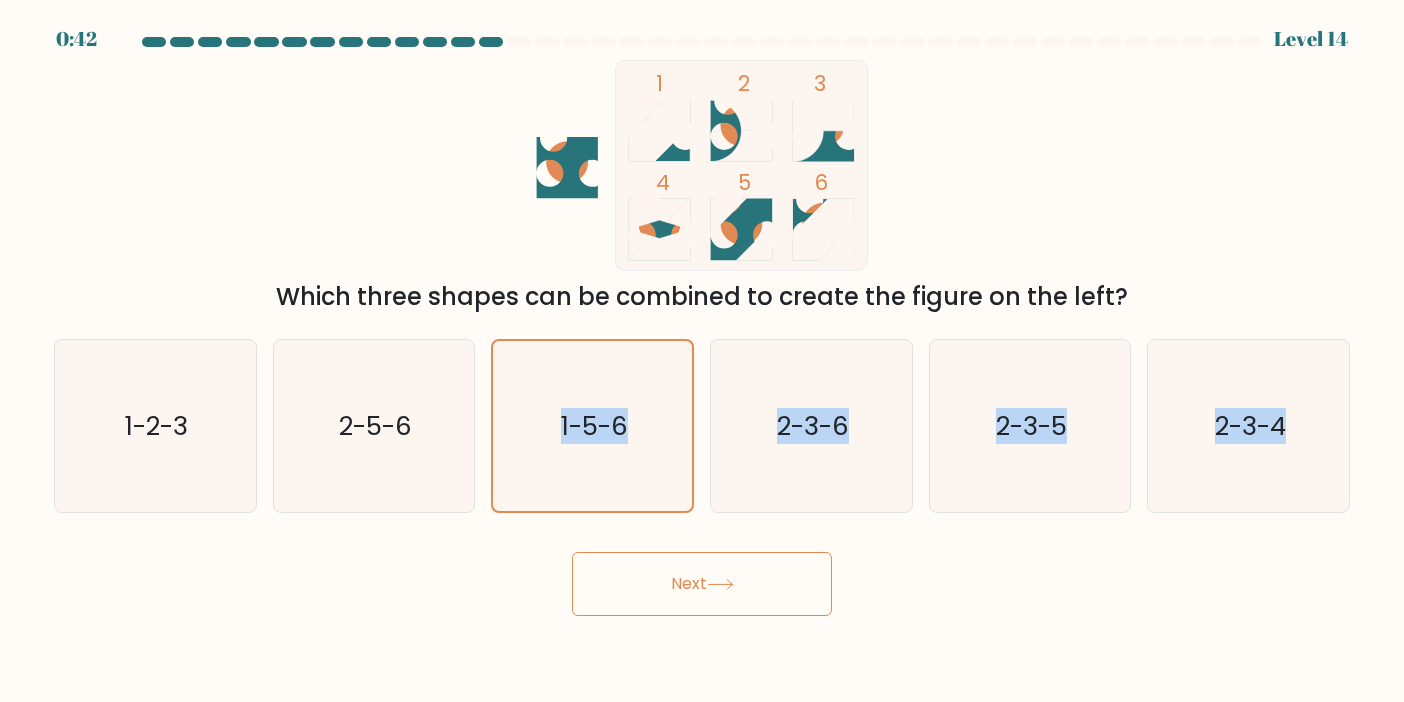 click on "Next" at bounding box center (702, 584) 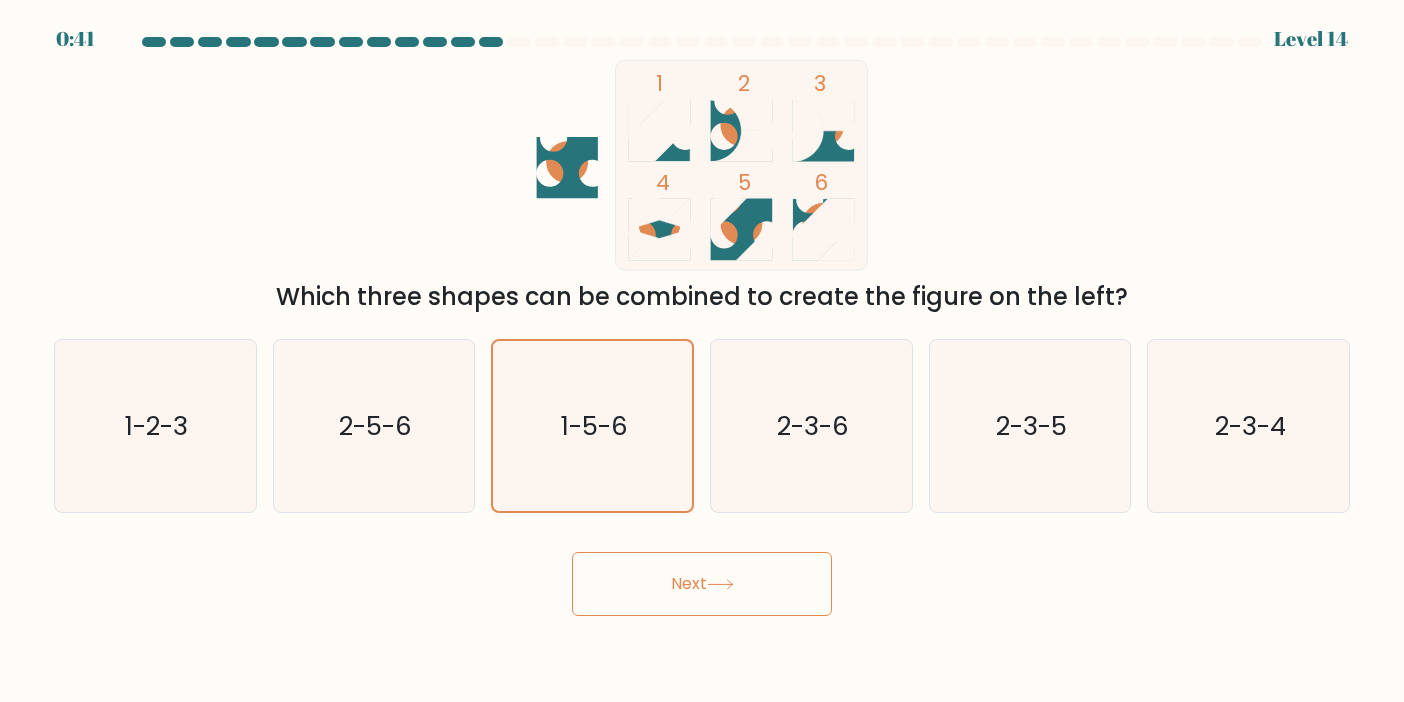 click on "Next" at bounding box center (702, 576) 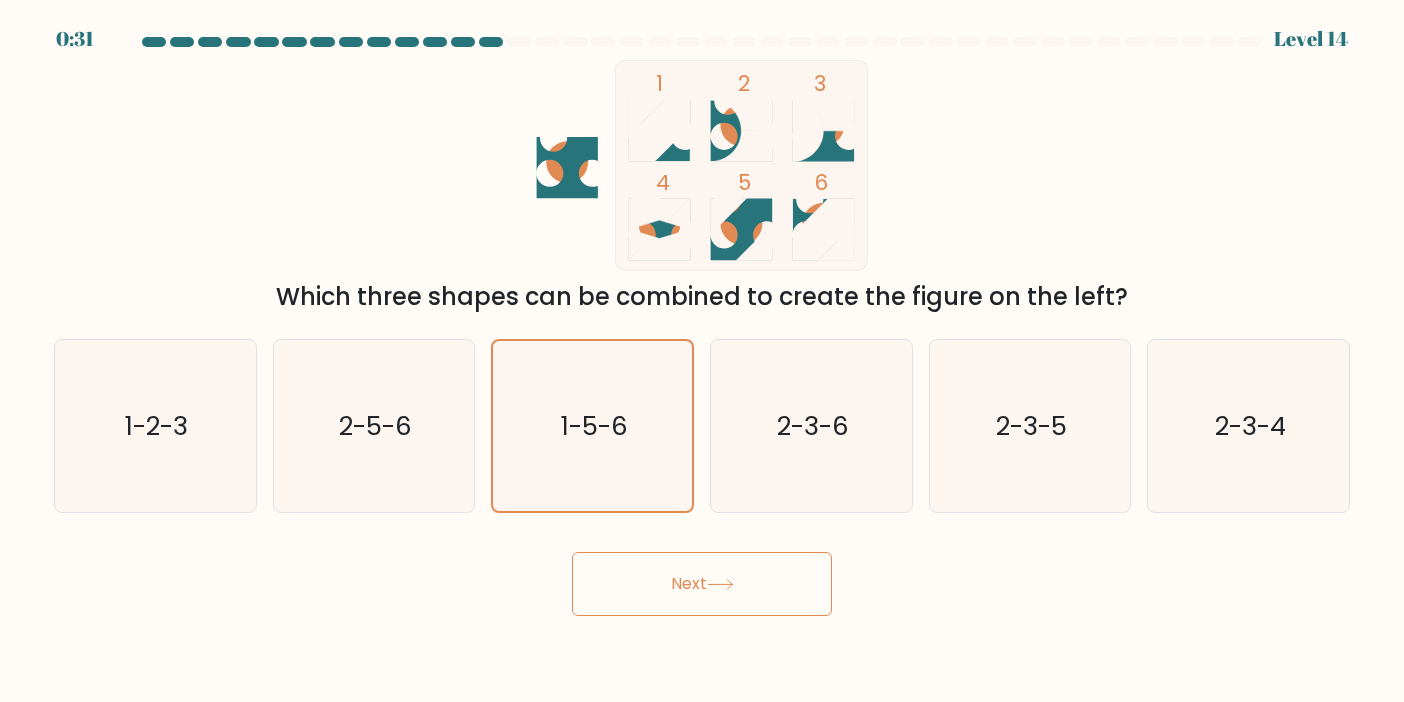 click on "Next" at bounding box center [702, 584] 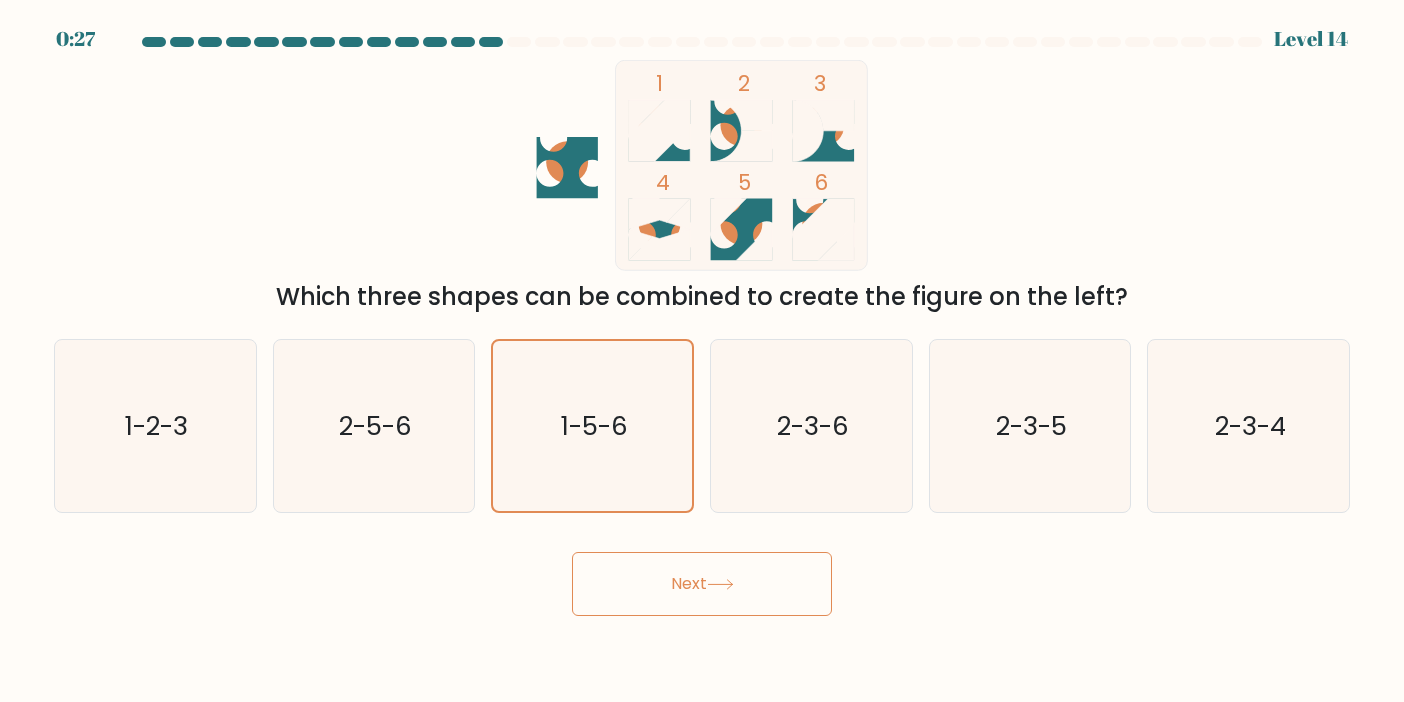 click on "Next" at bounding box center [702, 584] 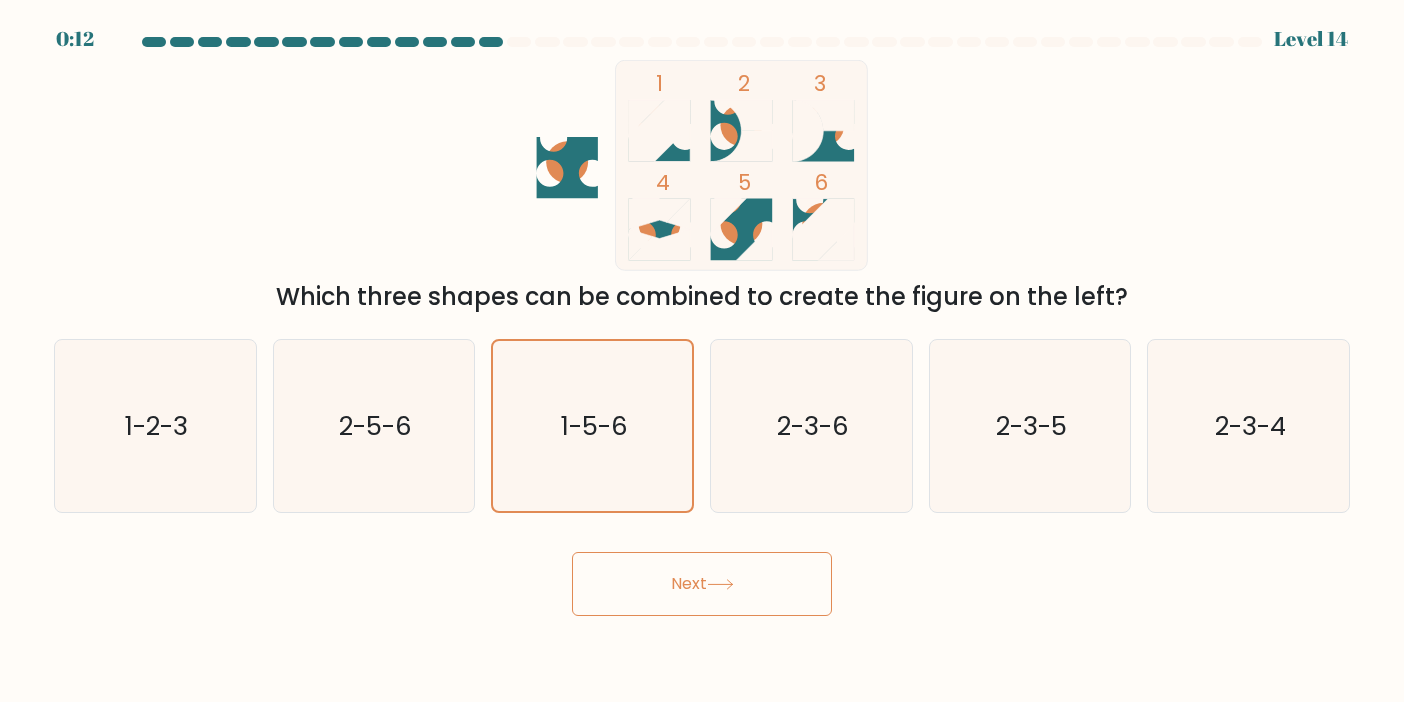 click on "Next" at bounding box center (702, 584) 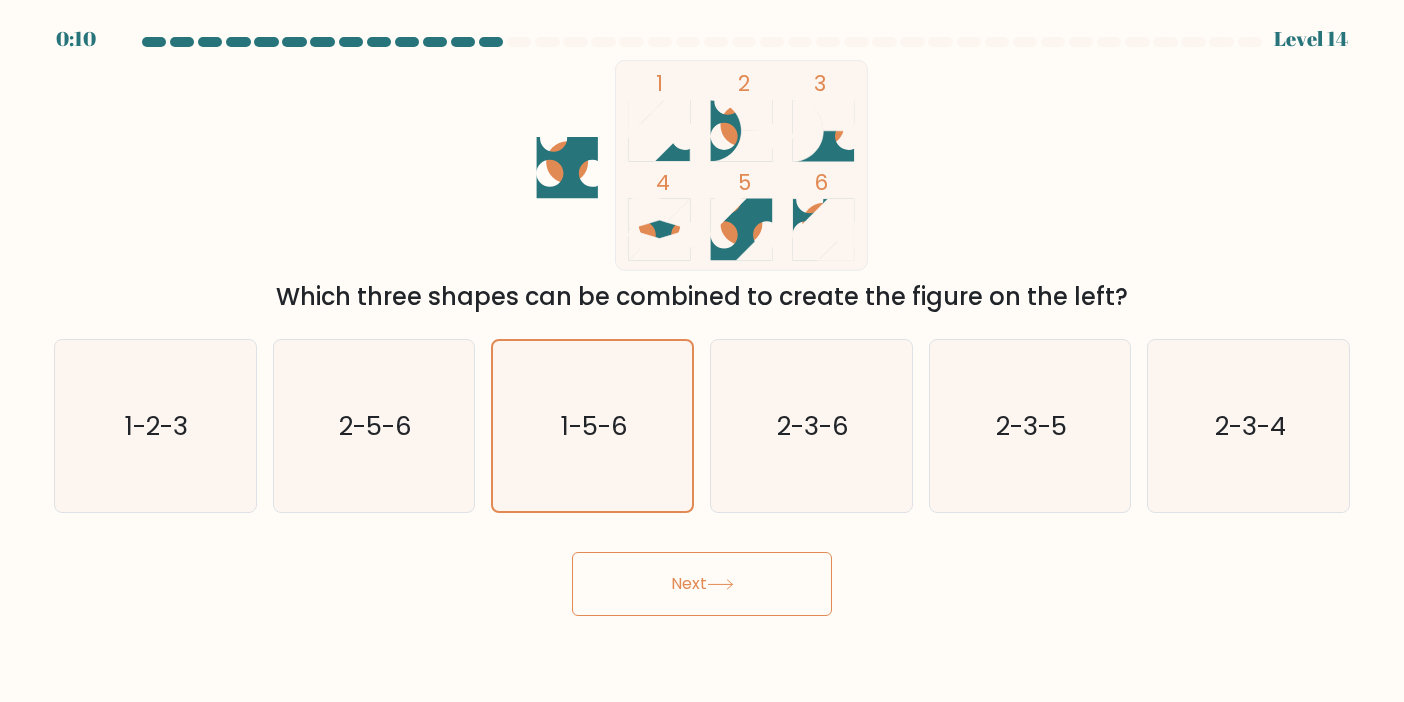 click on "Next" at bounding box center (702, 584) 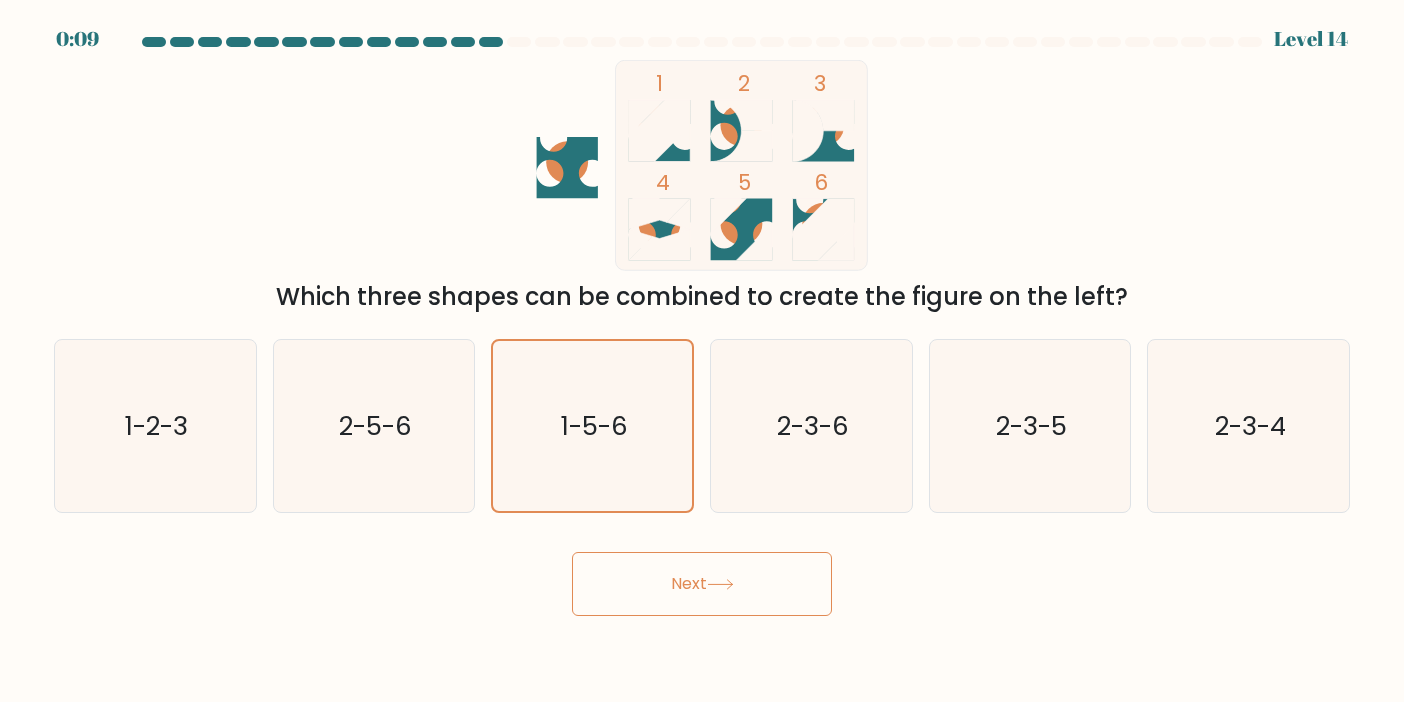 click on "Next" at bounding box center [702, 584] 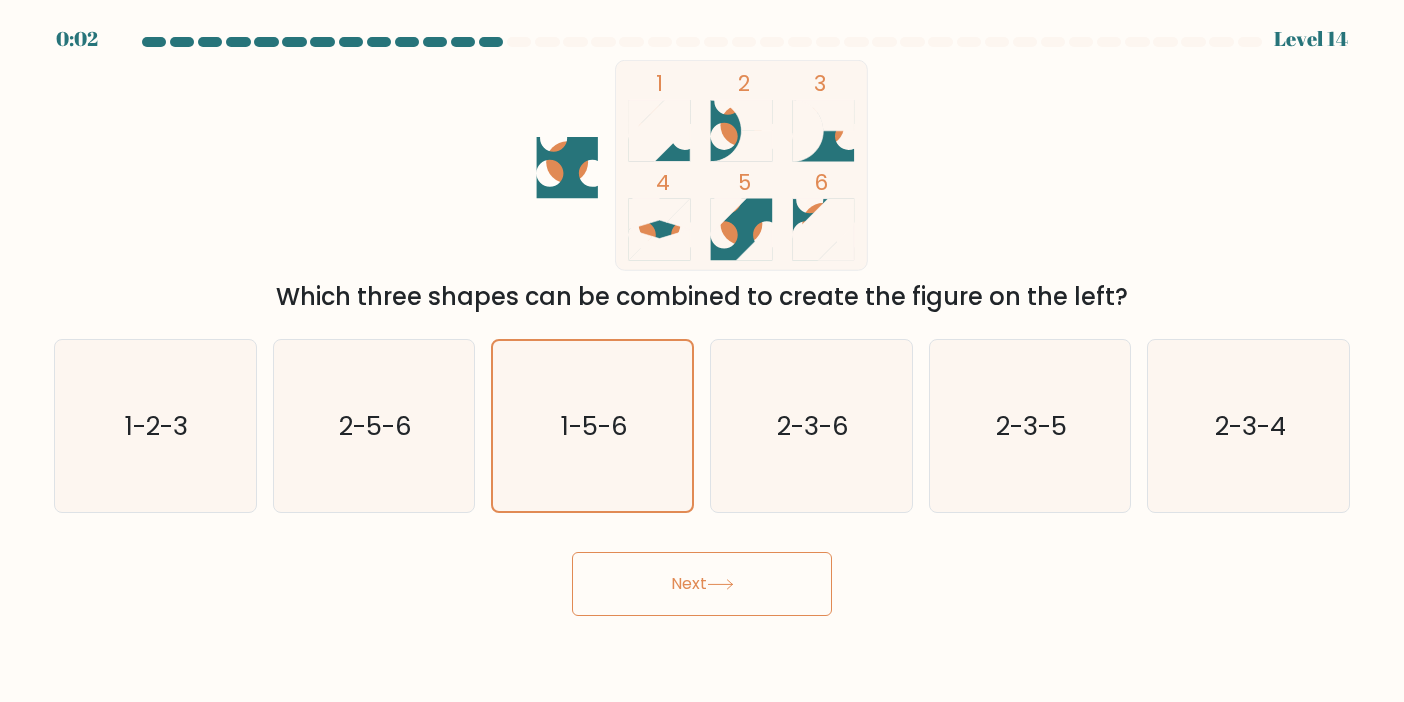 click on "Next" at bounding box center [702, 584] 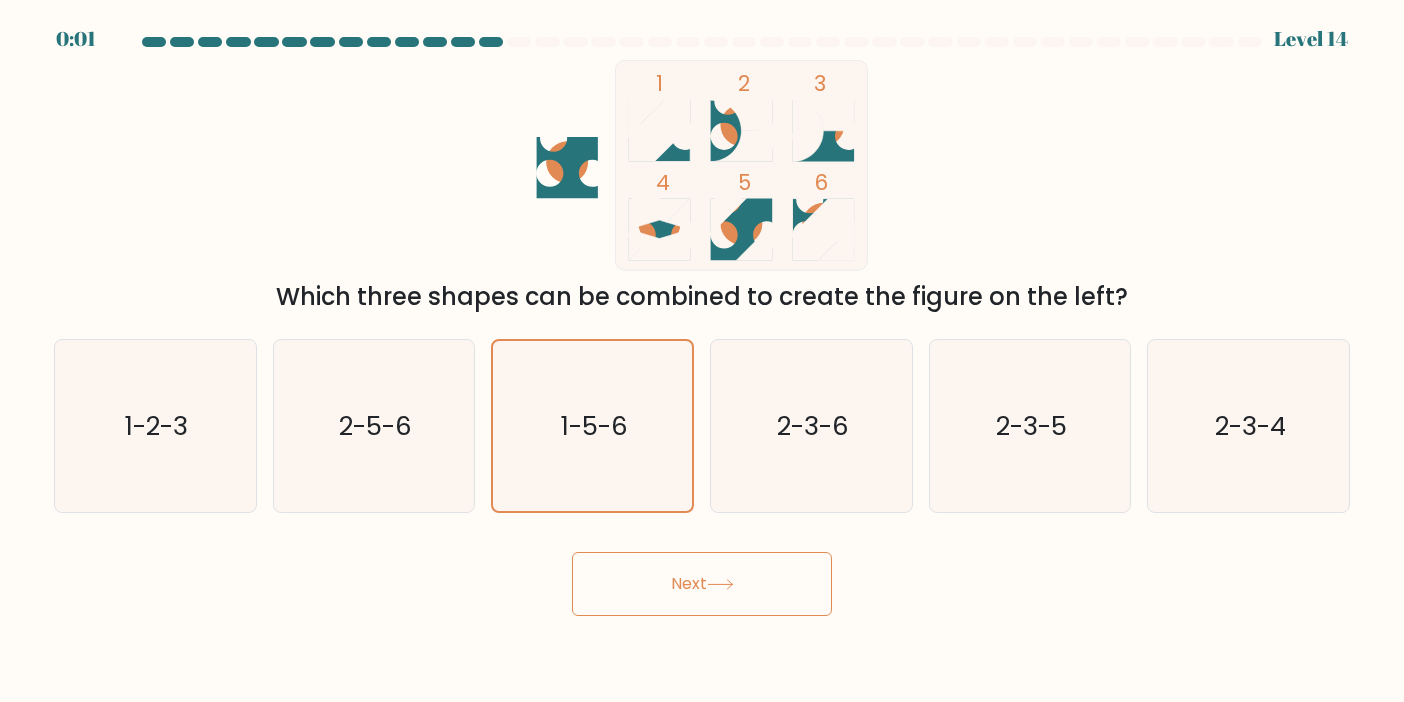 click on "Next" at bounding box center (702, 584) 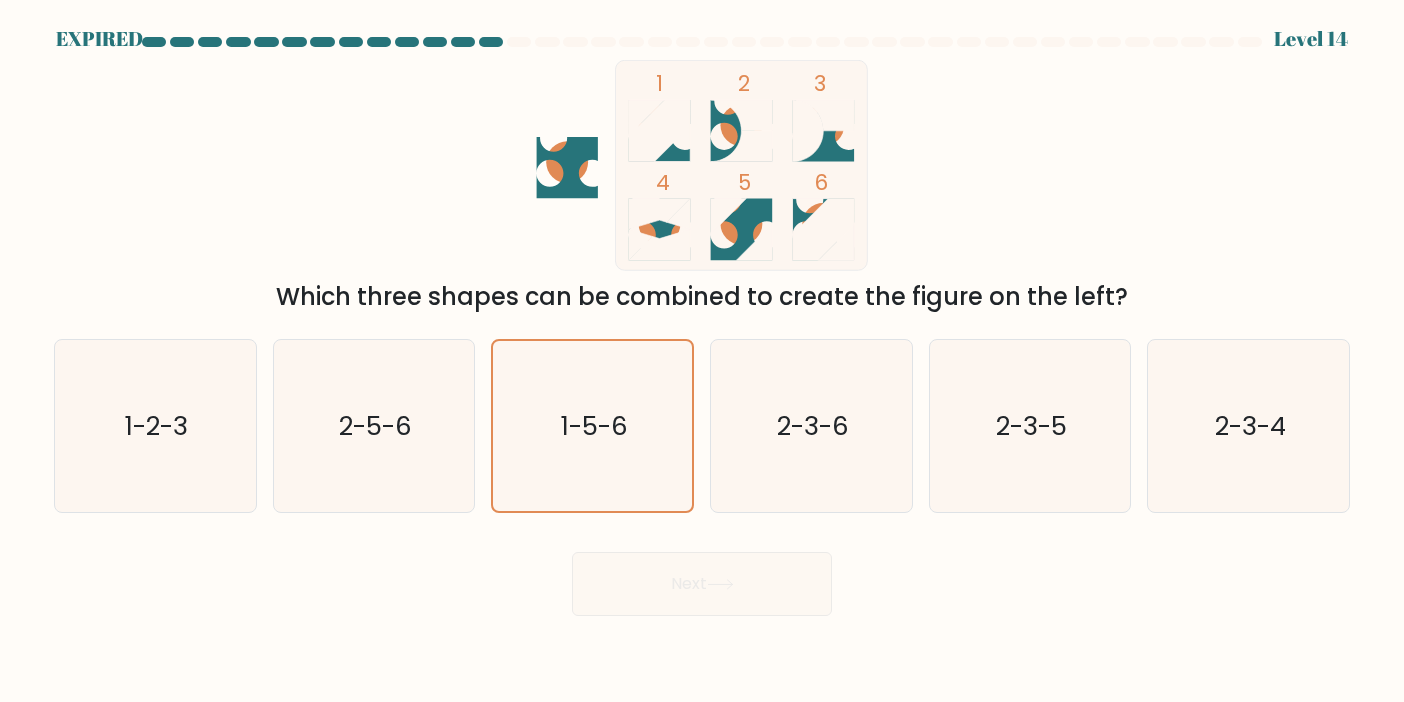 click on "Next" at bounding box center (702, 576) 